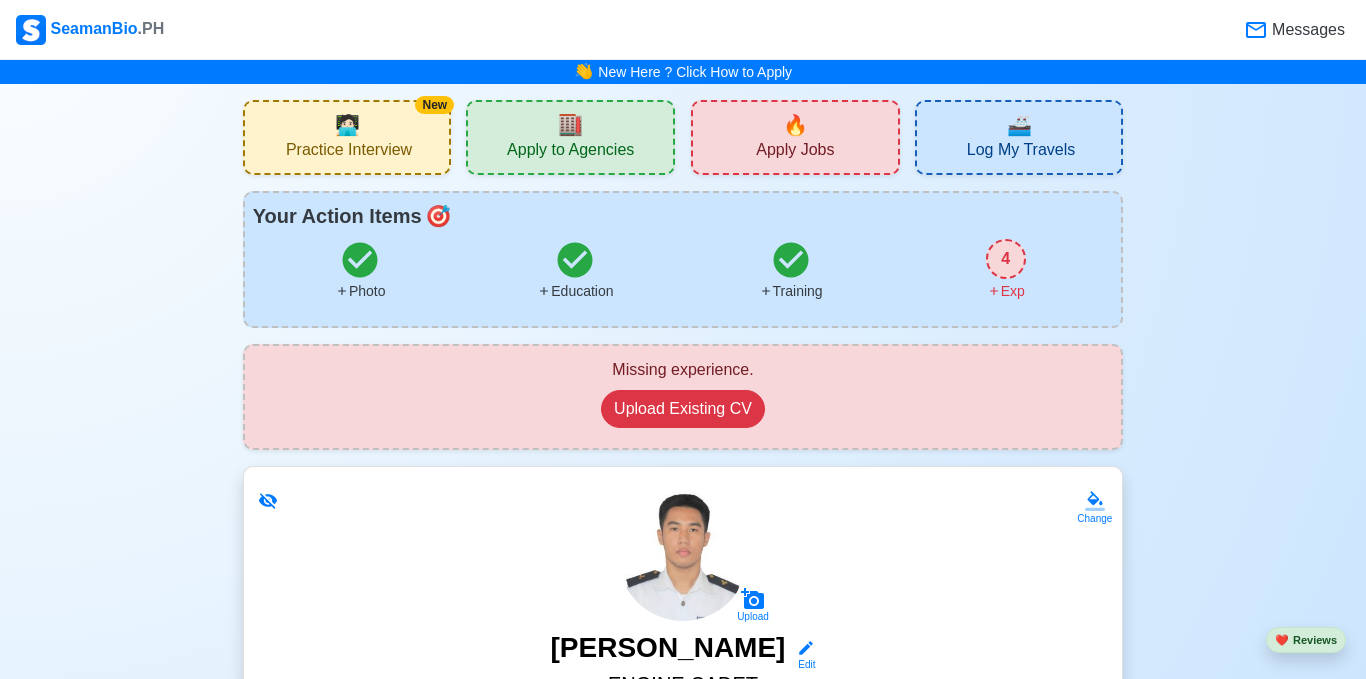 scroll, scrollTop: 0, scrollLeft: 0, axis: both 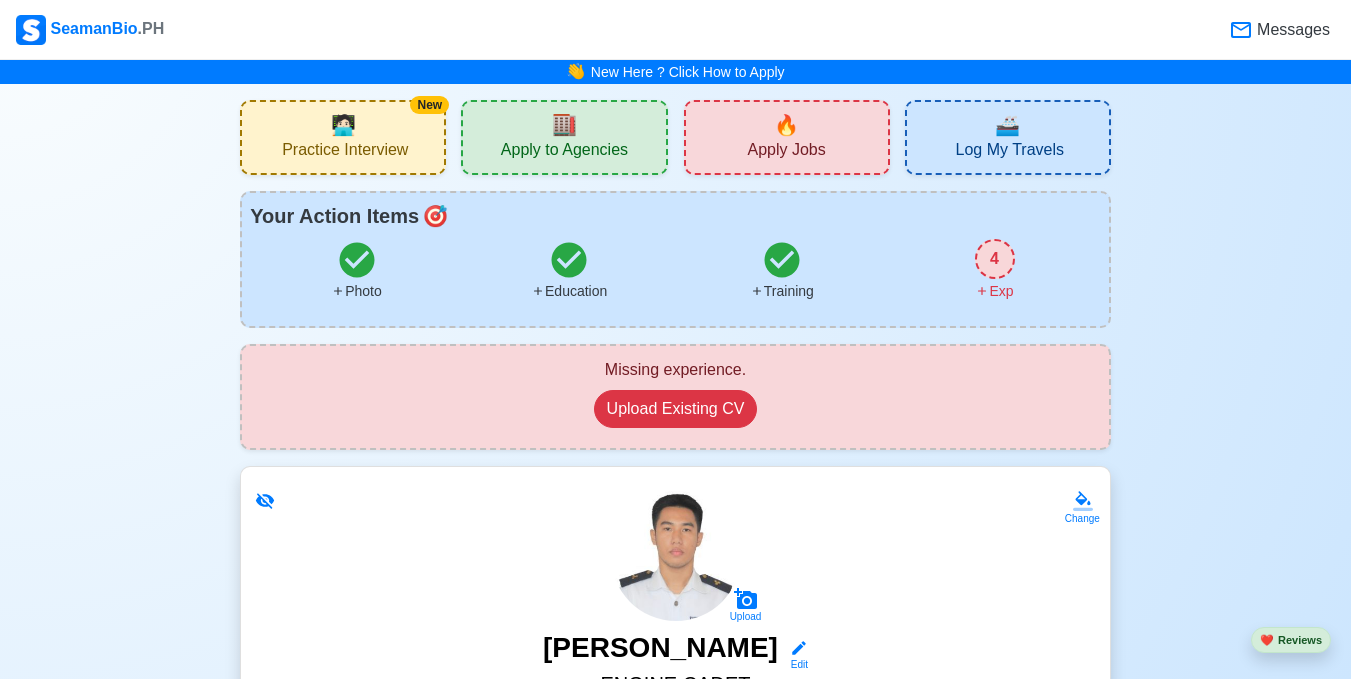 click on "Apply Jobs" at bounding box center [786, 152] 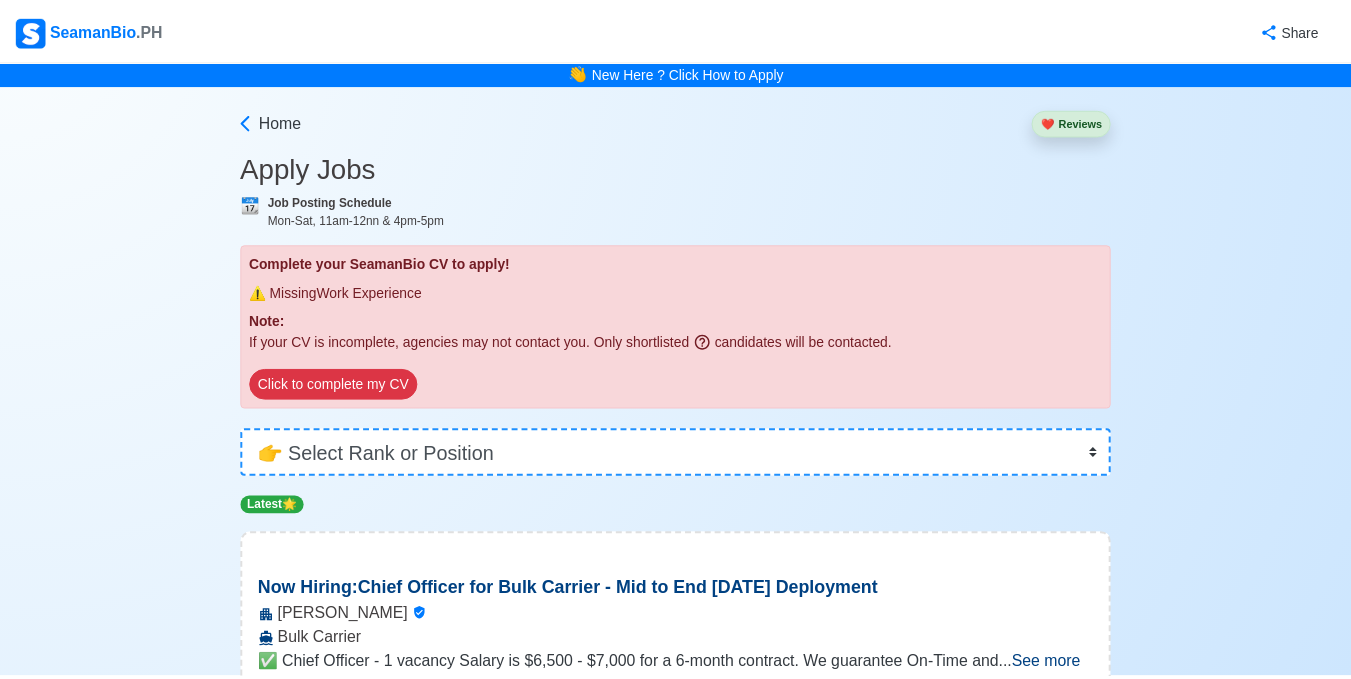 scroll, scrollTop: 0, scrollLeft: 0, axis: both 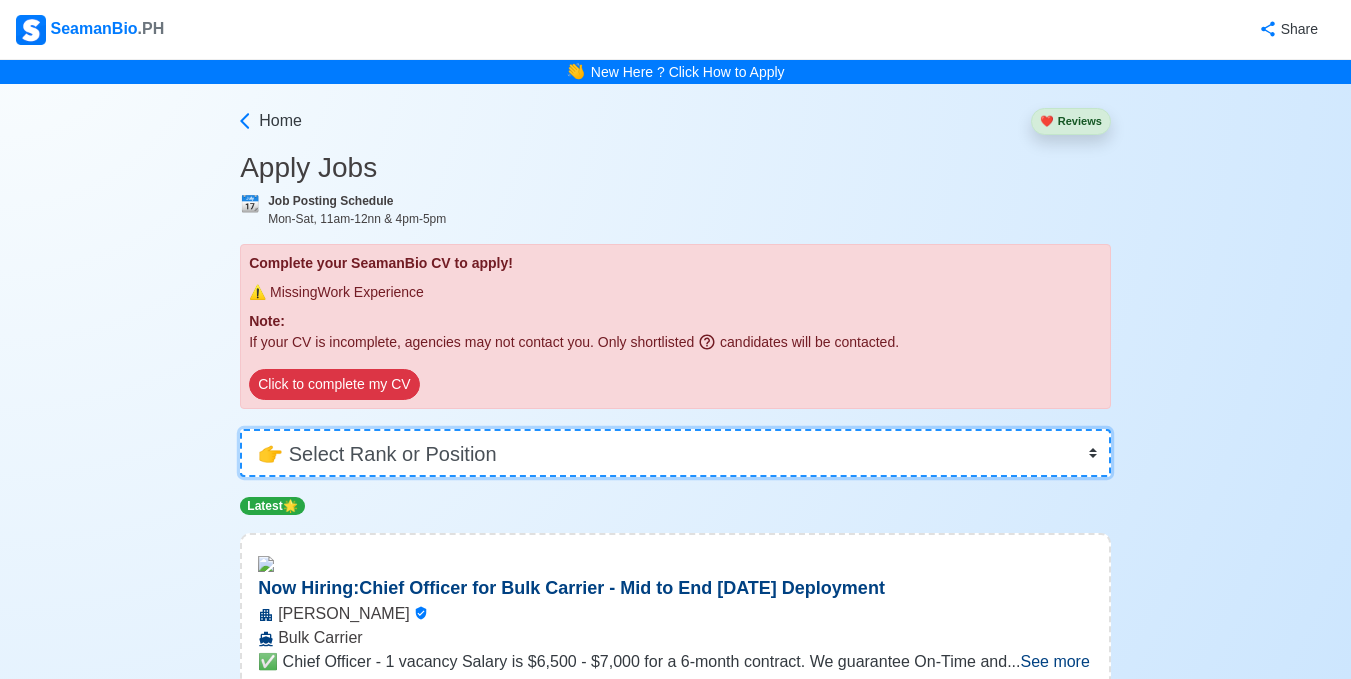 click on "👉 Select Rank or Position Master Chief Officer 2nd Officer 3rd Officer Junior Officer Chief Engineer 2nd Engineer 3rd Engineer 4th Engineer Gas Engineer Junior Engineer 1st Assistant Engineer 2nd Assistant Engineer 3rd Assistant Engineer ETO/ETR Electrician Electrical Engineer Oiler Fitter Welder Chief Cook Chef Cook [PERSON_NAME] Wiper Rigger Ordinary [PERSON_NAME] [PERSON_NAME] Motorman Pumpman Bosun Cadet Reefer Mechanic Operator Repairman Painter Steward Waiter Others" at bounding box center (675, 453) 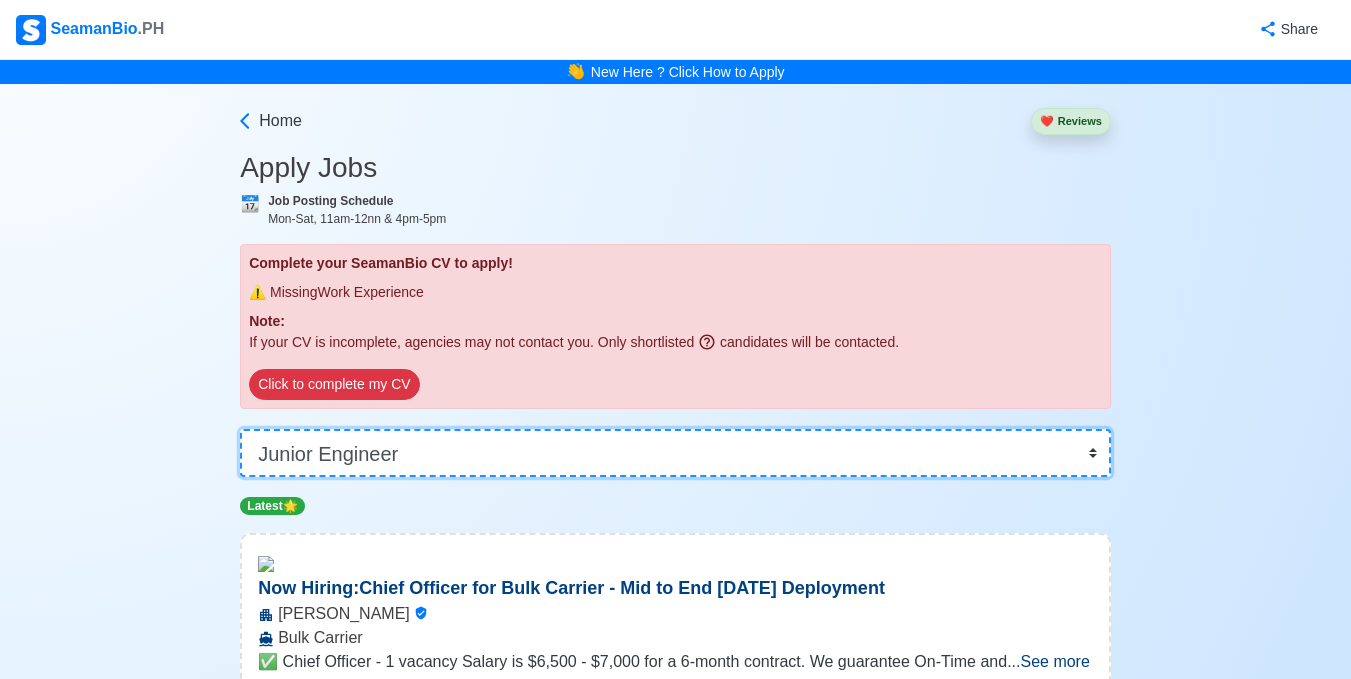 click on "👉 Select Rank or Position Master Chief Officer 2nd Officer 3rd Officer Junior Officer Chief Engineer 2nd Engineer 3rd Engineer 4th Engineer Gas Engineer Junior Engineer 1st Assistant Engineer 2nd Assistant Engineer 3rd Assistant Engineer ETO/ETR Electrician Electrical Engineer Oiler Fitter Welder Chief Cook Chef Cook [PERSON_NAME] Wiper Rigger Ordinary [PERSON_NAME] [PERSON_NAME] Motorman Pumpman Bosun Cadet Reefer Mechanic Operator Repairman Painter Steward Waiter Others" at bounding box center (675, 453) 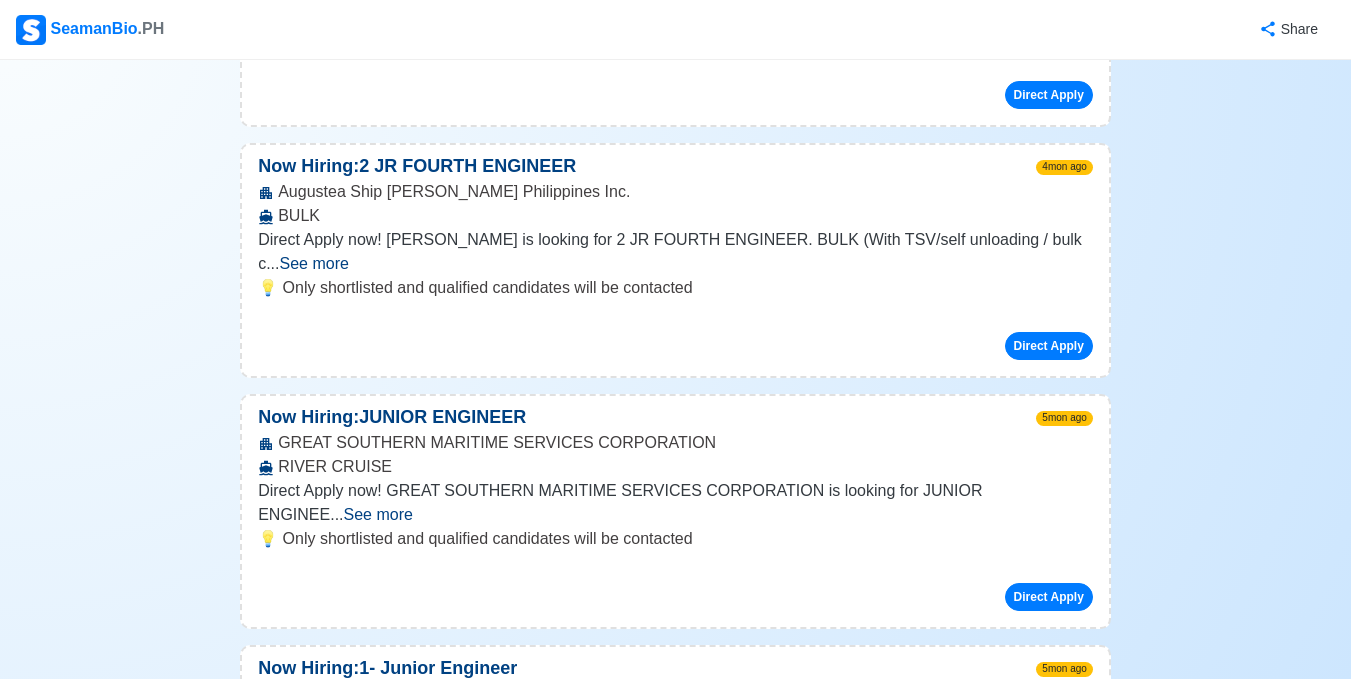 scroll, scrollTop: 1253, scrollLeft: 0, axis: vertical 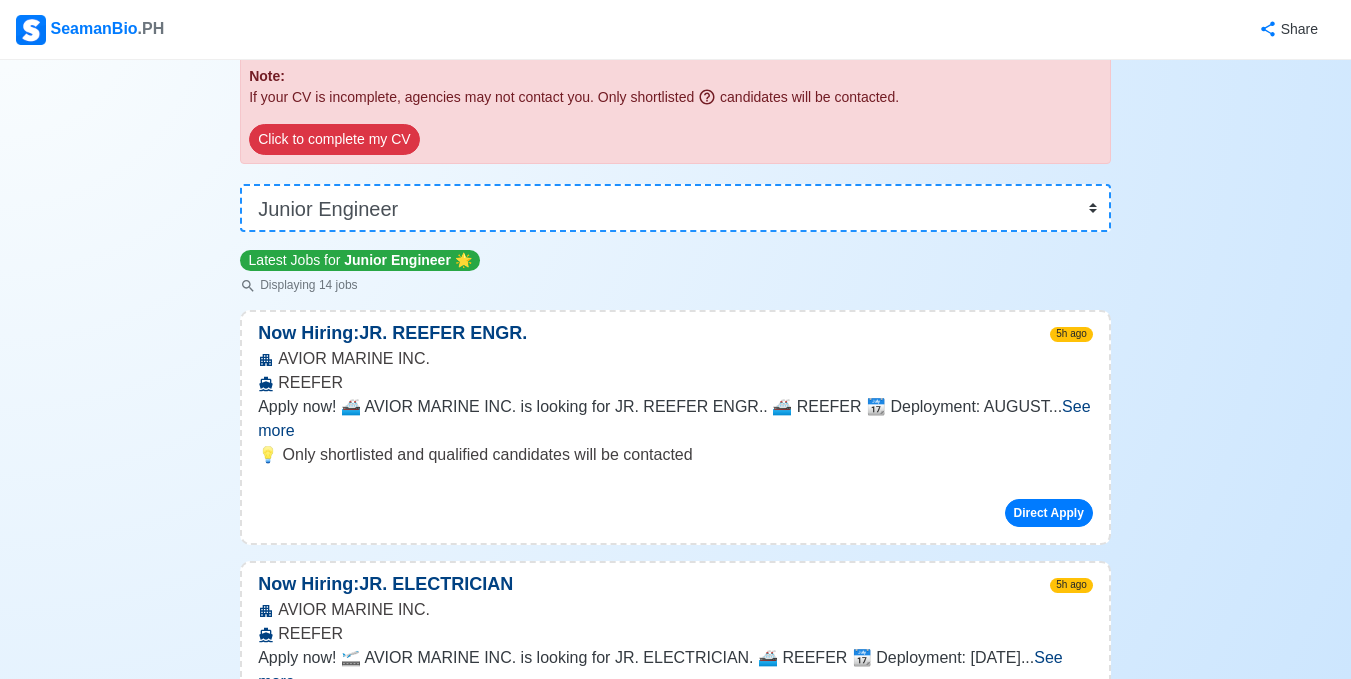 click on "See more" at bounding box center (674, 418) 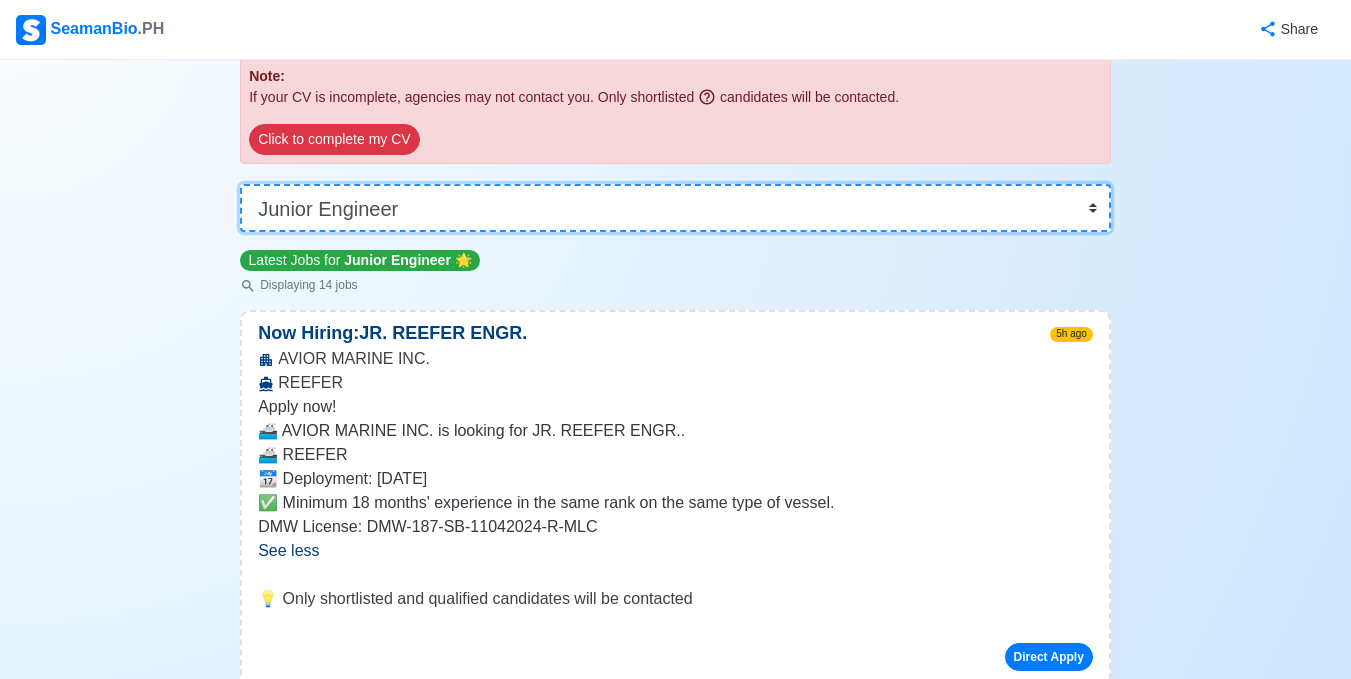 click on "👉 Select Rank or Position Master Chief Officer 2nd Officer 3rd Officer Junior Officer Chief Engineer 2nd Engineer 3rd Engineer 4th Engineer Gas Engineer Junior Engineer 1st Assistant Engineer 2nd Assistant Engineer 3rd Assistant Engineer ETO/ETR Electrician Electrical Engineer Oiler Fitter Welder Chief Cook Chef Cook [PERSON_NAME] Wiper Rigger Ordinary [PERSON_NAME] [PERSON_NAME] Motorman Pumpman Bosun Cadet Reefer Mechanic Operator Repairman Painter Steward Waiter Others" at bounding box center (675, 208) 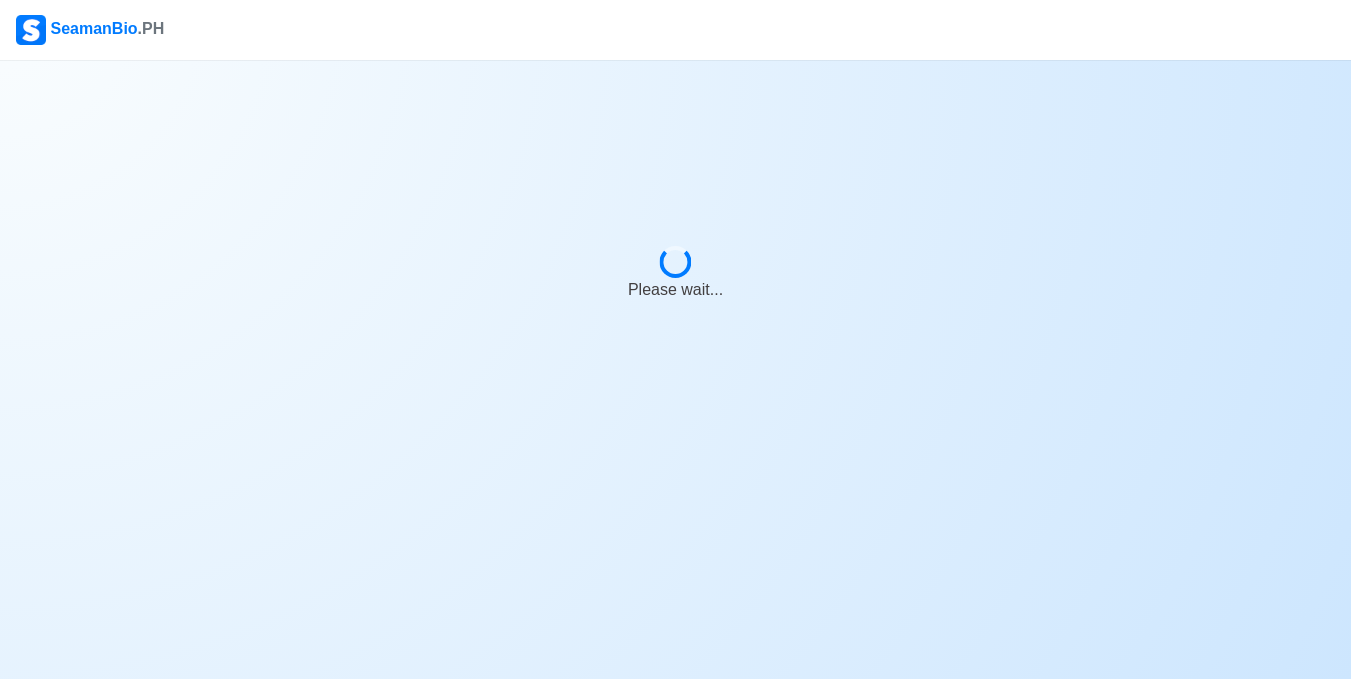 scroll, scrollTop: 0, scrollLeft: 0, axis: both 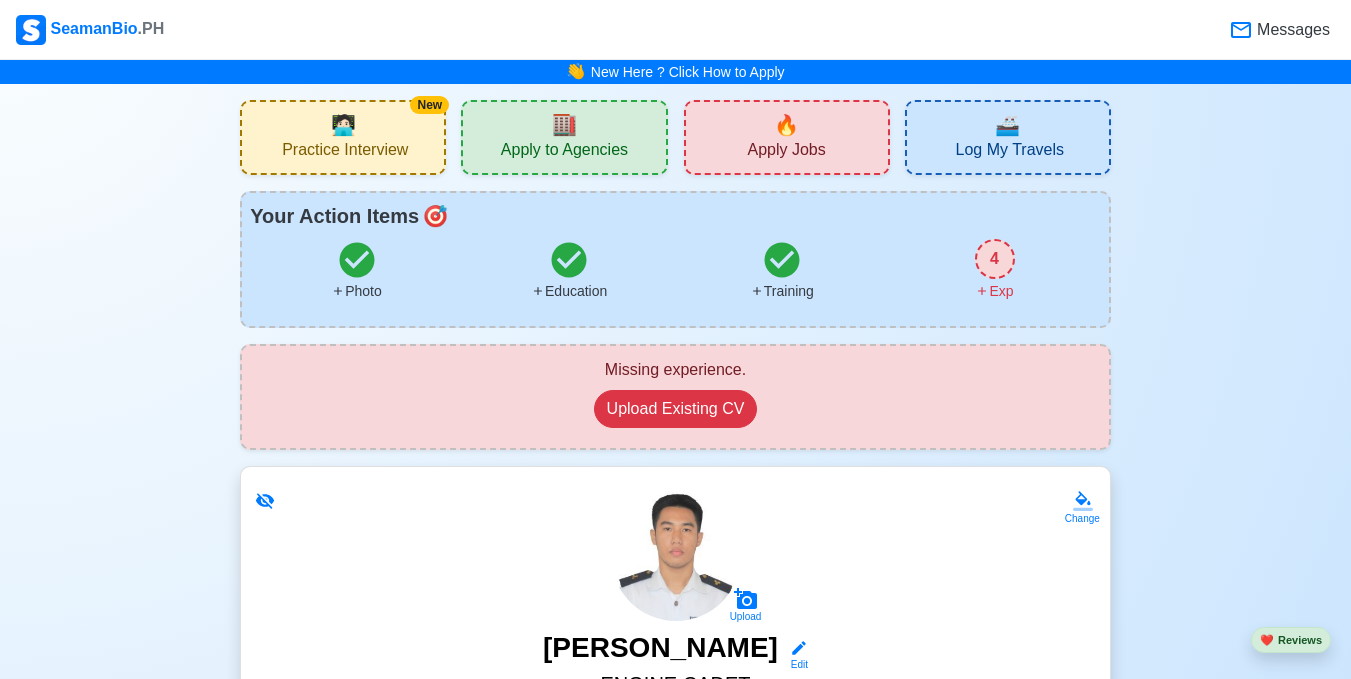 click on "🔥 Apply Jobs" at bounding box center [787, 137] 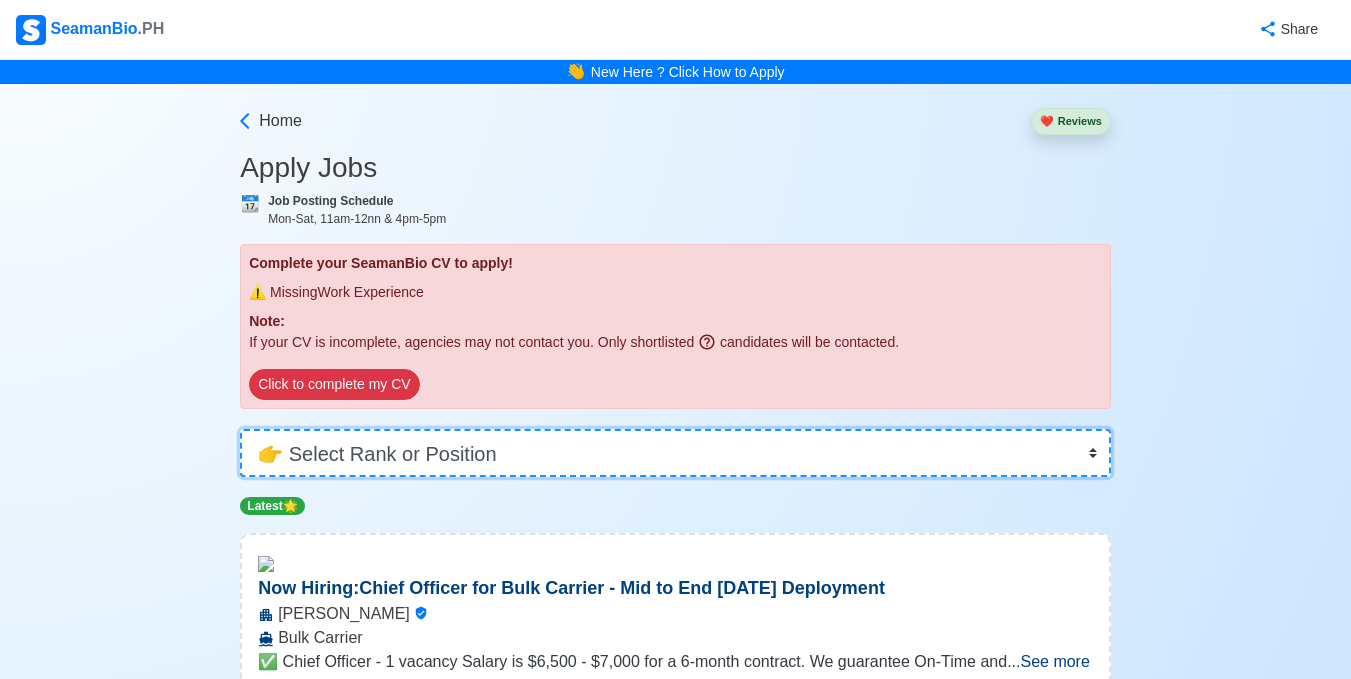 click on "👉 Select Rank or Position Master Chief Officer 2nd Officer 3rd Officer Junior Officer Chief Engineer 2nd Engineer 3rd Engineer 4th Engineer Gas Engineer Junior Engineer 1st Assistant Engineer 2nd Assistant Engineer 3rd Assistant Engineer ETO/ETR Electrician Electrical Engineer Oiler Fitter Welder Chief Cook Chef Cook [PERSON_NAME] Wiper Rigger Ordinary [PERSON_NAME] [PERSON_NAME] Motorman Pumpman Bosun Cadet Reefer Mechanic Operator Repairman Painter Steward Waiter Others" at bounding box center [675, 453] 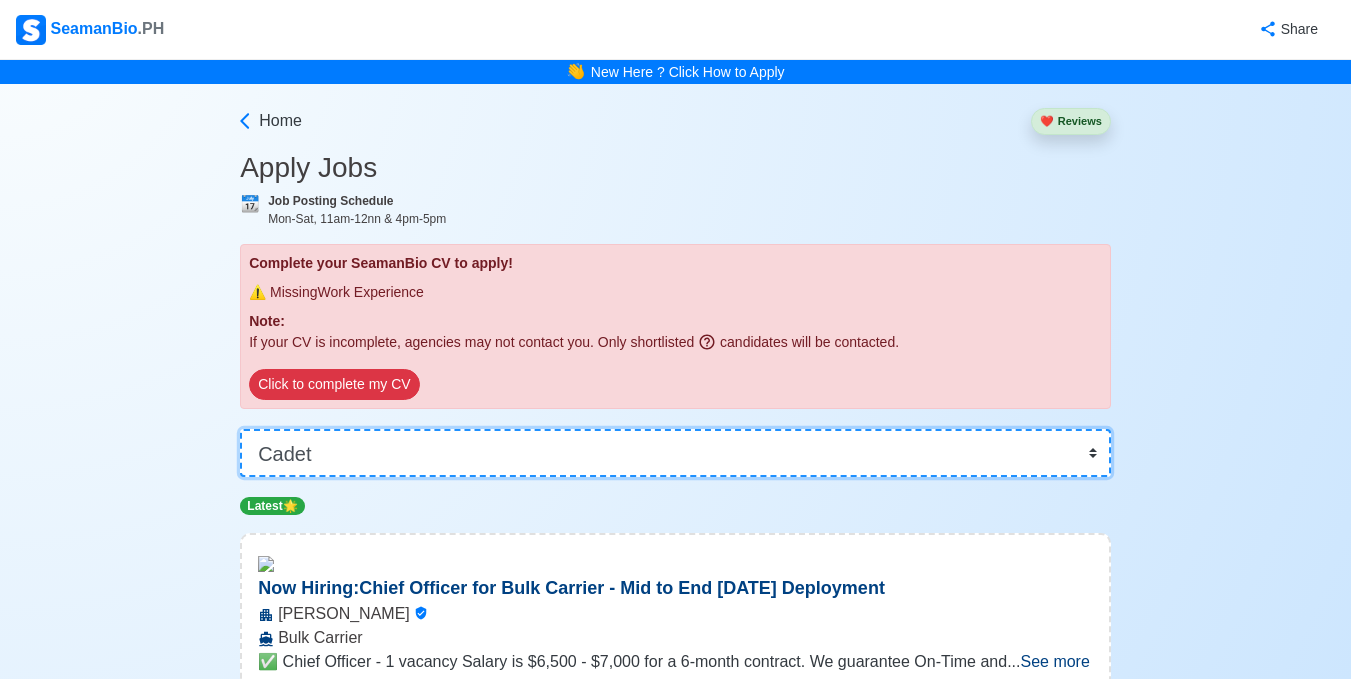 click on "👉 Select Rank or Position Master Chief Officer 2nd Officer 3rd Officer Junior Officer Chief Engineer 2nd Engineer 3rd Engineer 4th Engineer Gas Engineer Junior Engineer 1st Assistant Engineer 2nd Assistant Engineer 3rd Assistant Engineer ETO/ETR Electrician Electrical Engineer Oiler Fitter Welder Chief Cook Chef Cook [PERSON_NAME] Wiper Rigger Ordinary [PERSON_NAME] [PERSON_NAME] Motorman Pumpman Bosun Cadet Reefer Mechanic Operator Repairman Painter Steward Waiter Others" at bounding box center (675, 453) 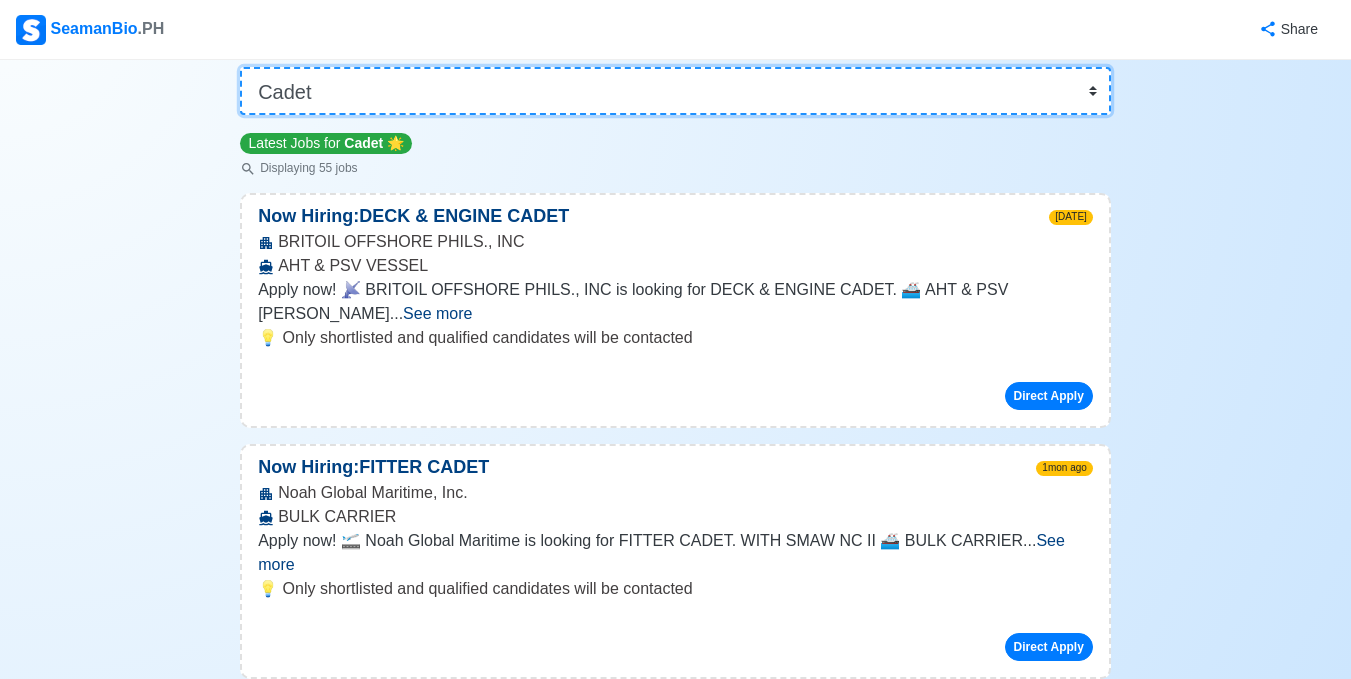 scroll, scrollTop: 404, scrollLeft: 0, axis: vertical 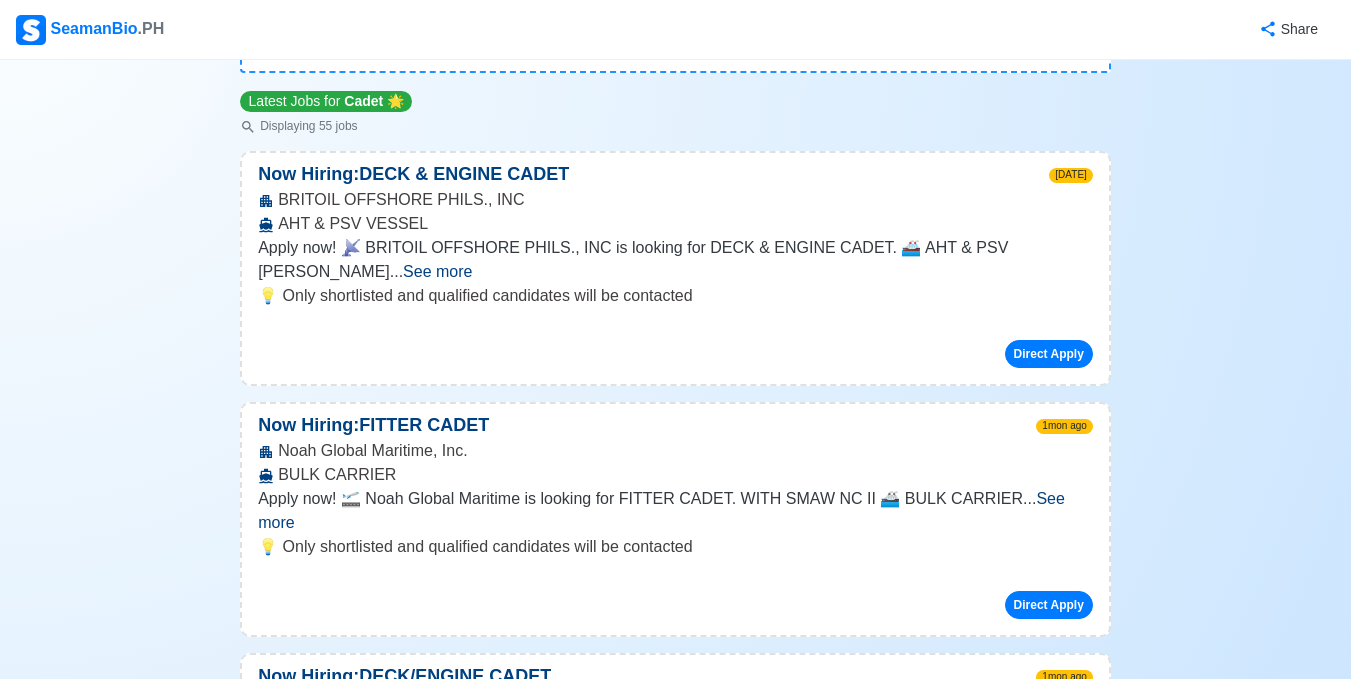 click on "See more" at bounding box center [437, 271] 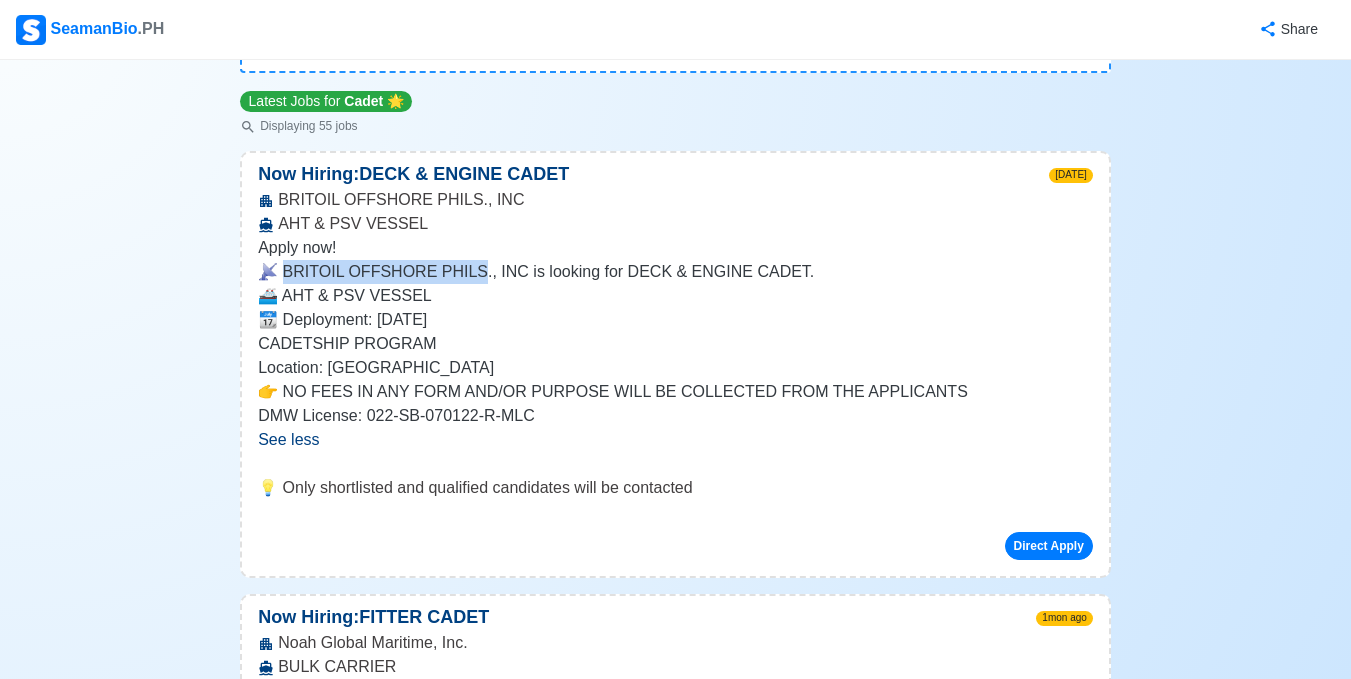 drag, startPoint x: 283, startPoint y: 269, endPoint x: 463, endPoint y: 269, distance: 180 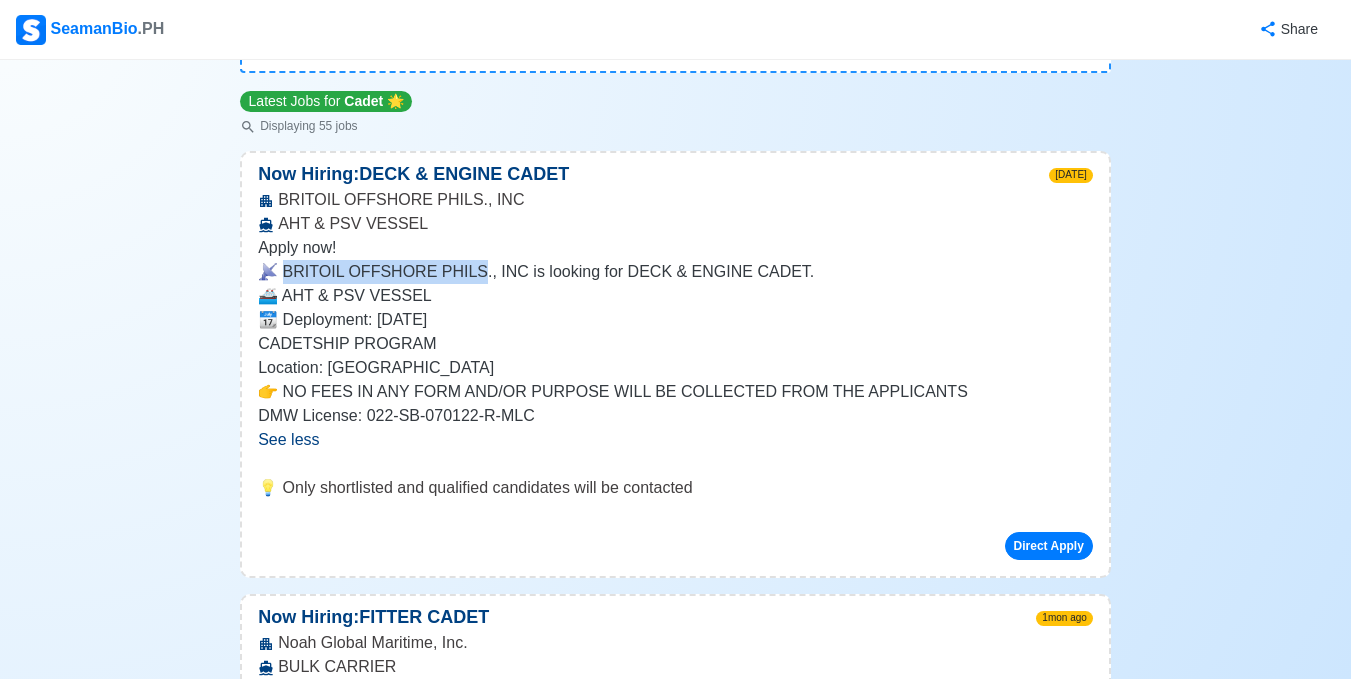 click on "📡 BRITOIL OFFSHORE PHILS., INC is looking for DECK & ENGINE CADET." at bounding box center [675, 272] 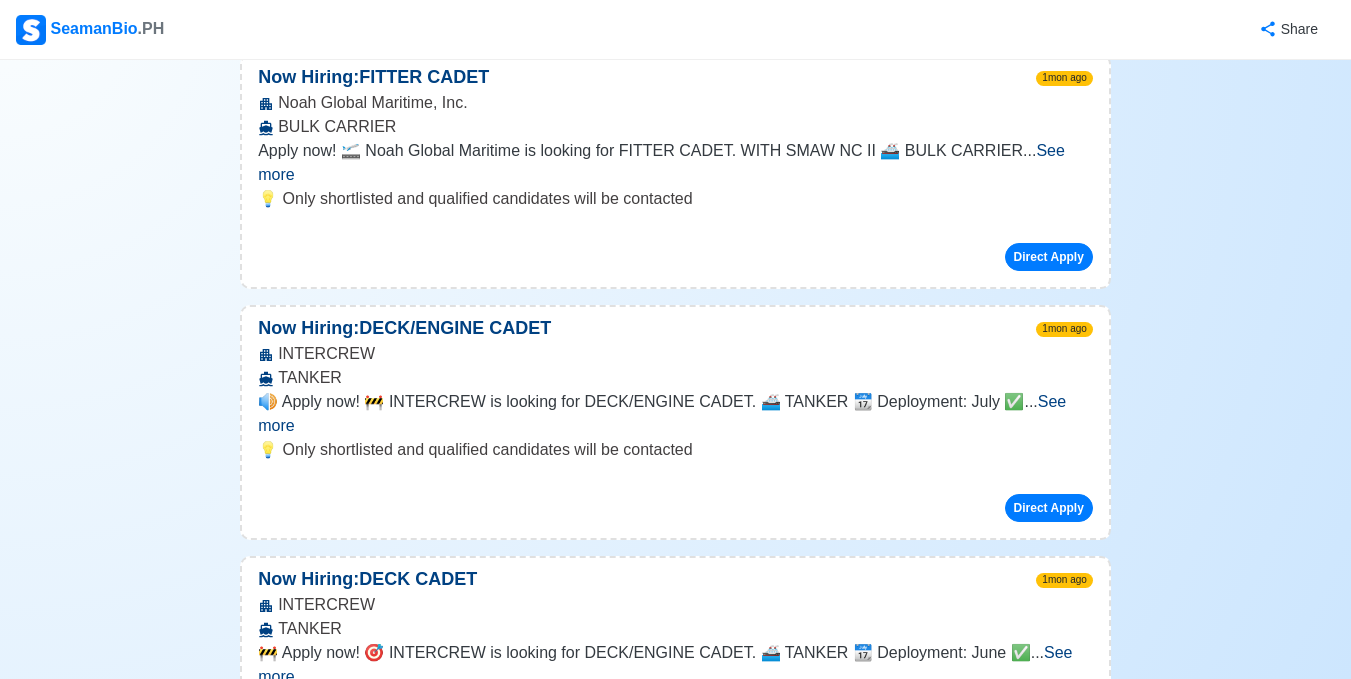 scroll, scrollTop: 1161, scrollLeft: 0, axis: vertical 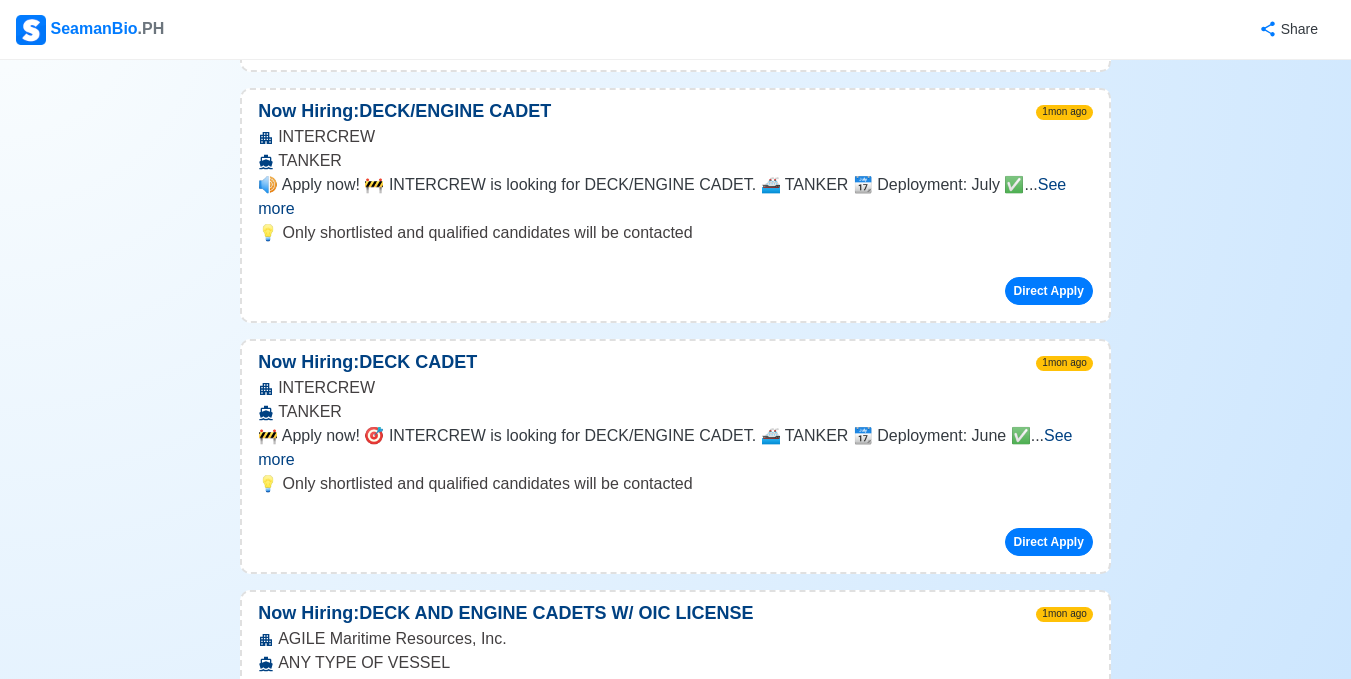 click on "See more" at bounding box center [662, 196] 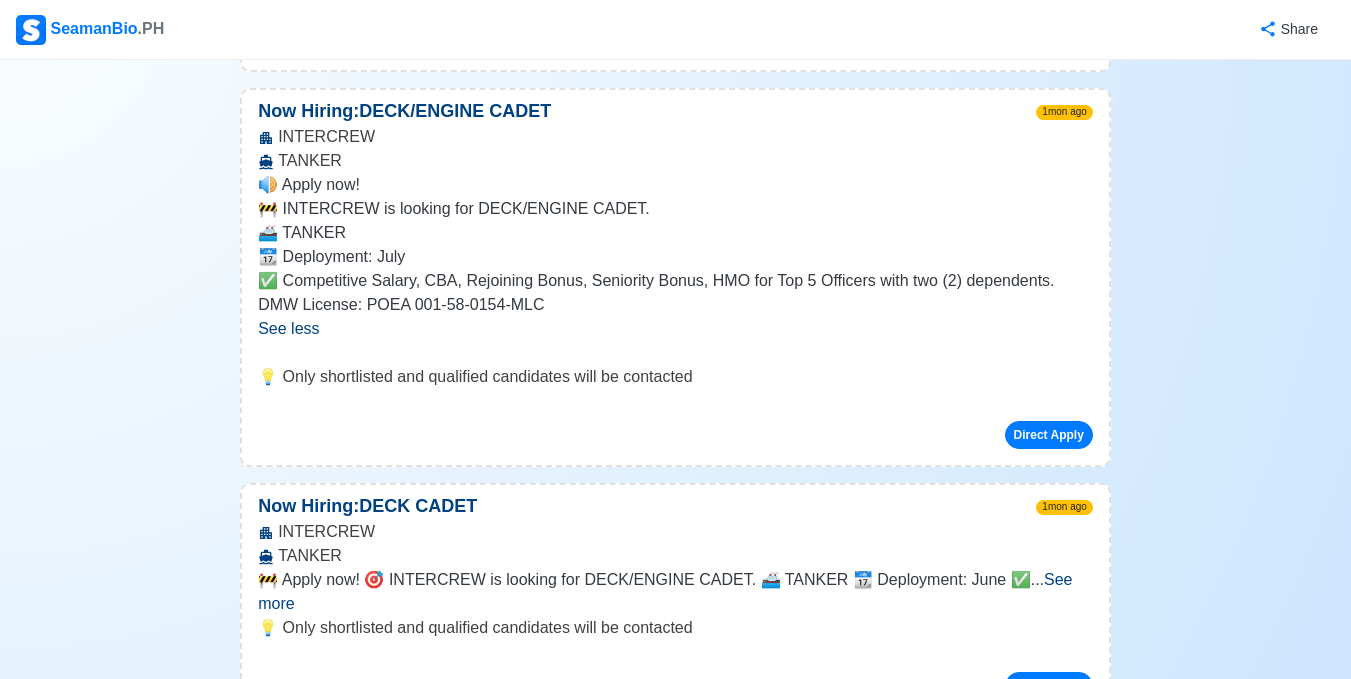 scroll, scrollTop: 964, scrollLeft: 0, axis: vertical 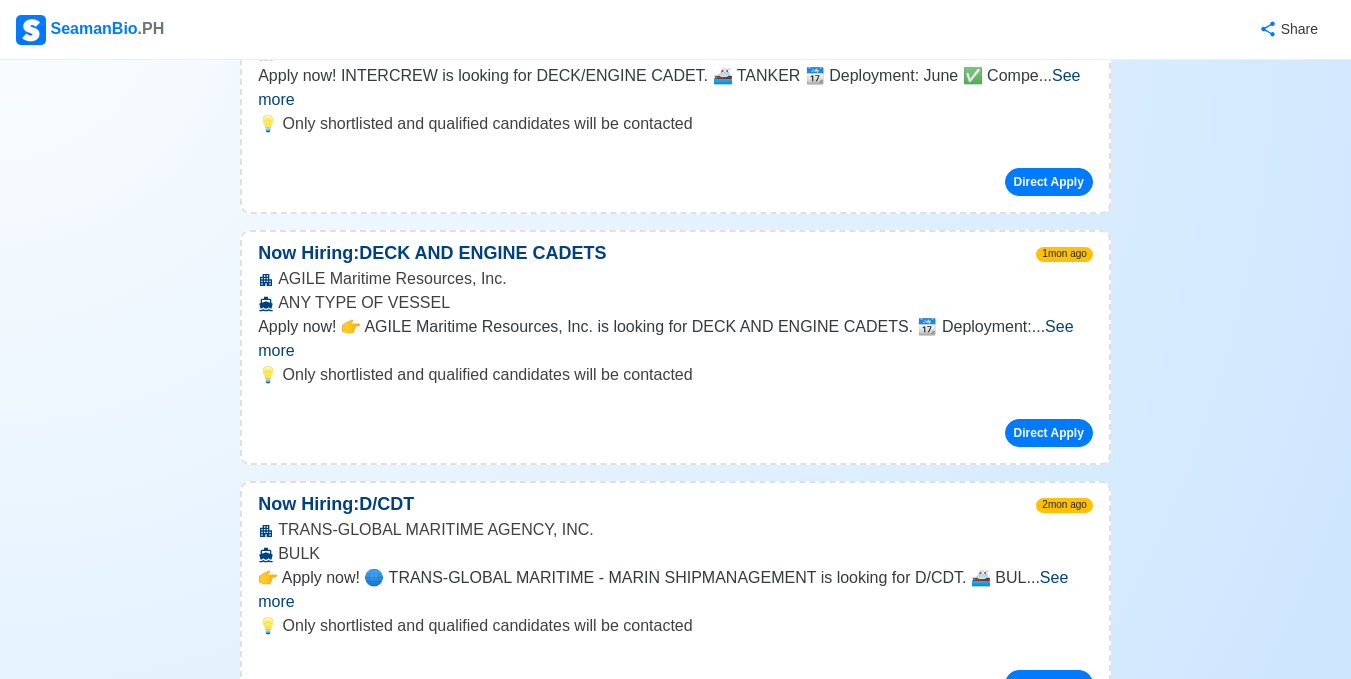 click on "See more" at bounding box center [665, 338] 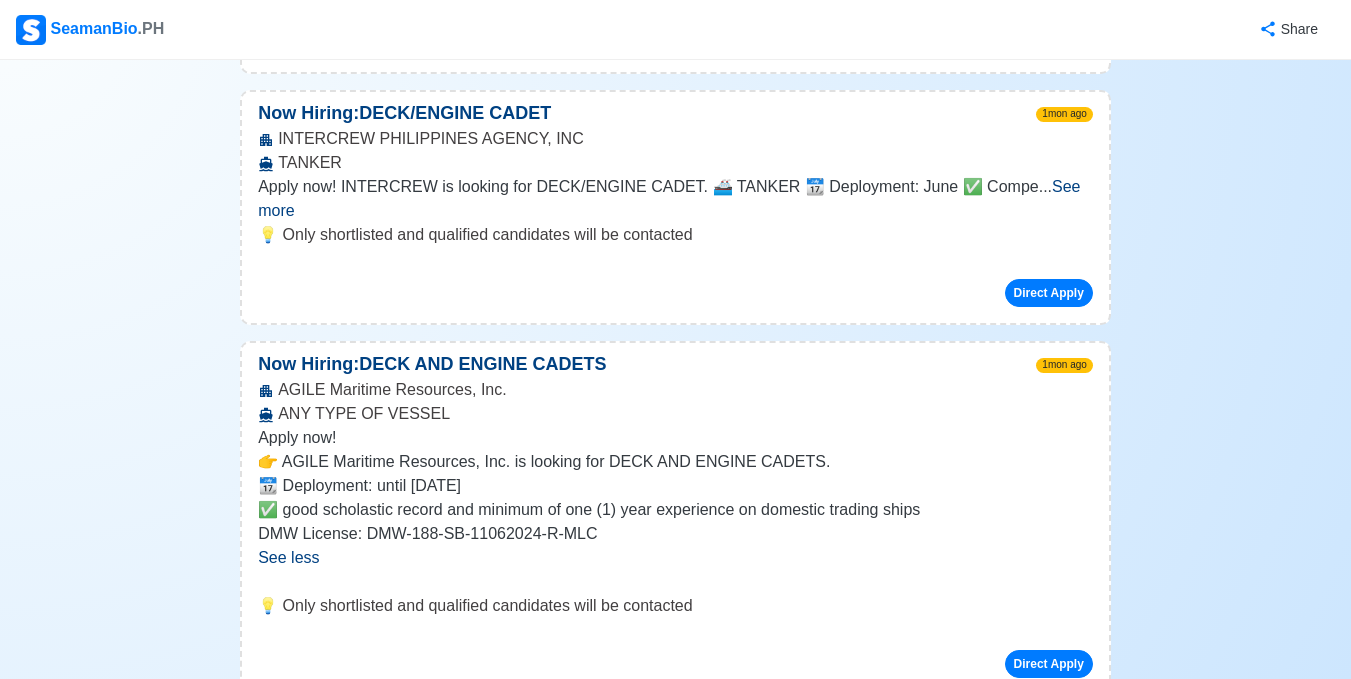 scroll, scrollTop: 1968, scrollLeft: 0, axis: vertical 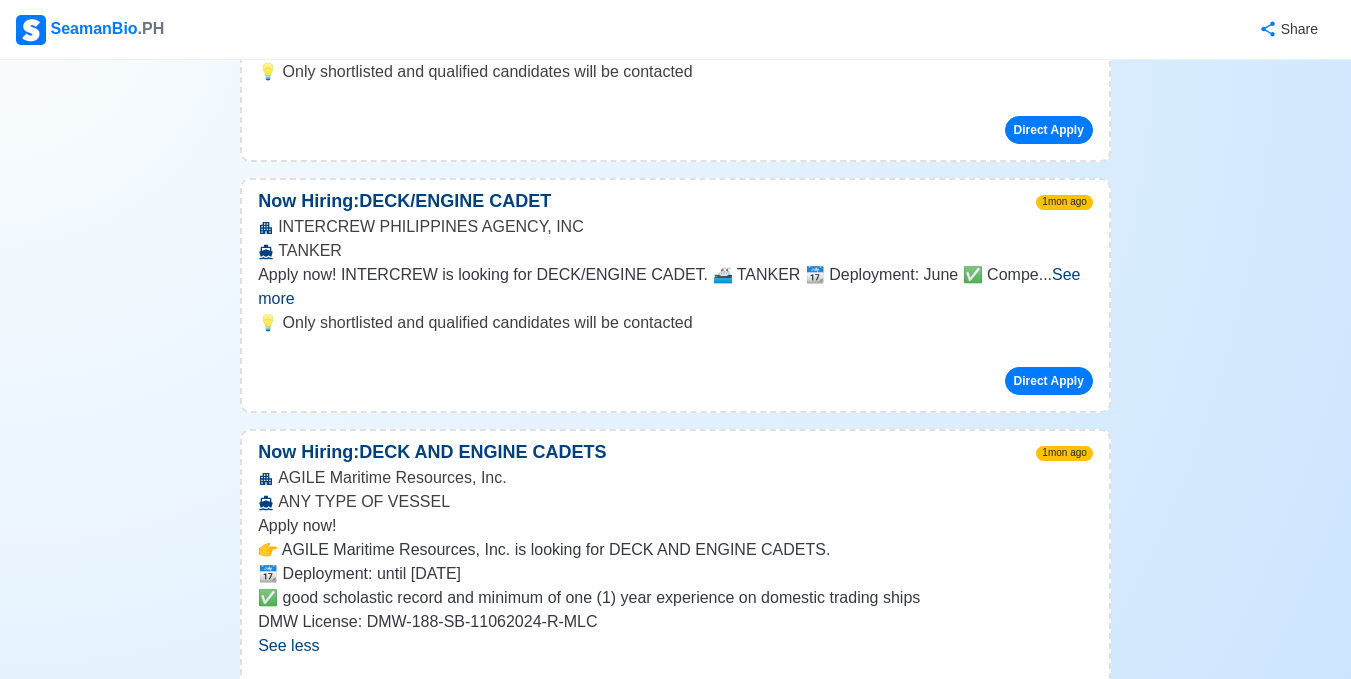 click on "See more" at bounding box center [669, 286] 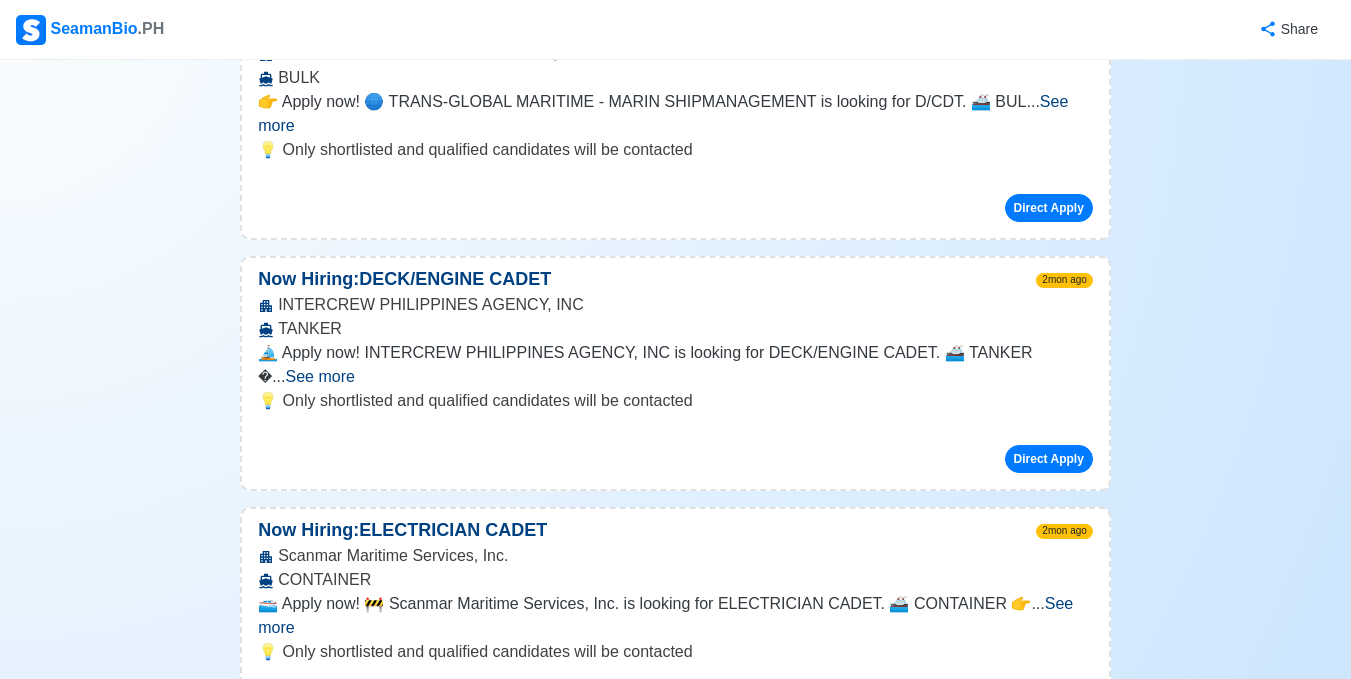 scroll, scrollTop: 2908, scrollLeft: 0, axis: vertical 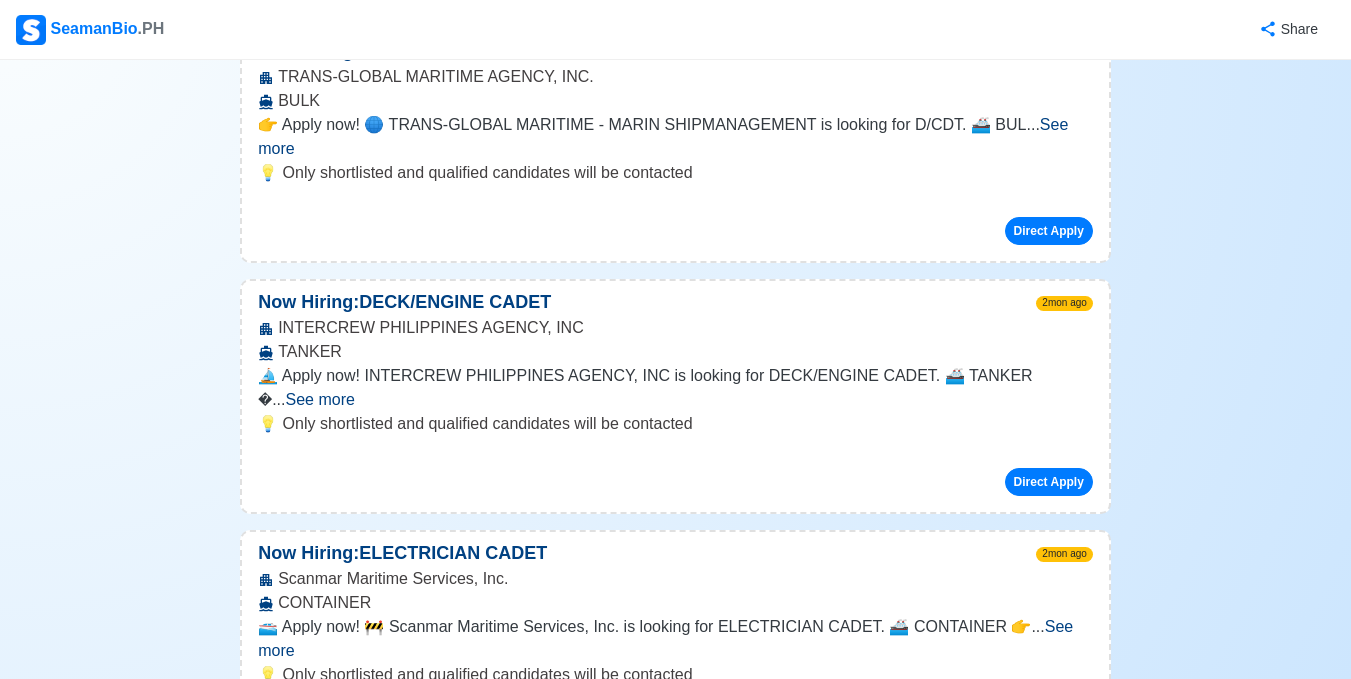 click on "See more" at bounding box center (320, 399) 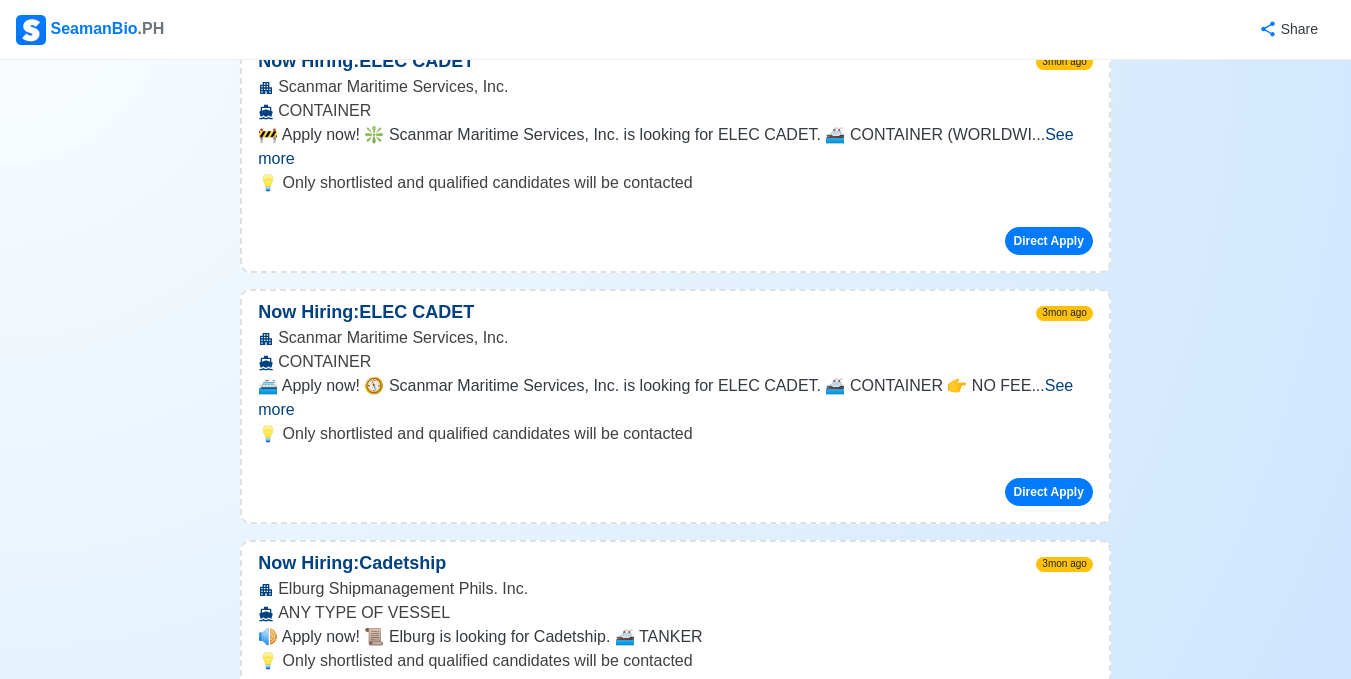 scroll, scrollTop: 6279, scrollLeft: 0, axis: vertical 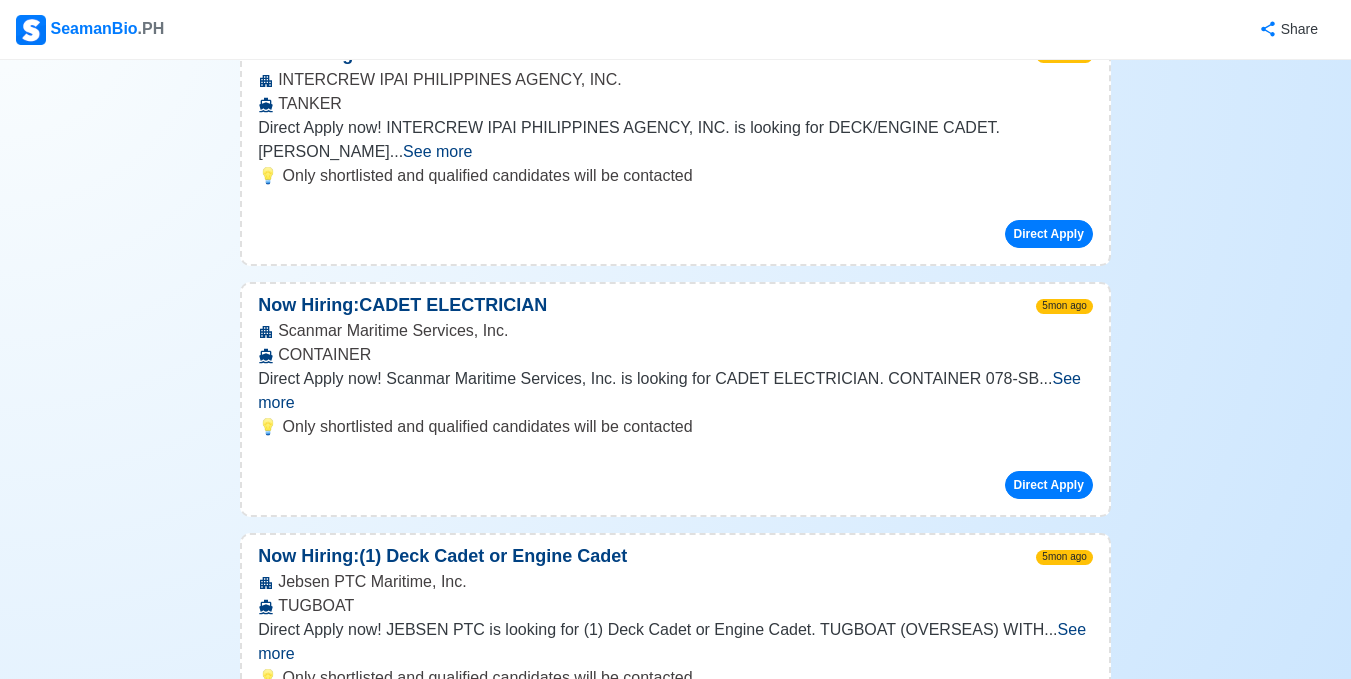 click on "See more" at bounding box center [669, 1143] 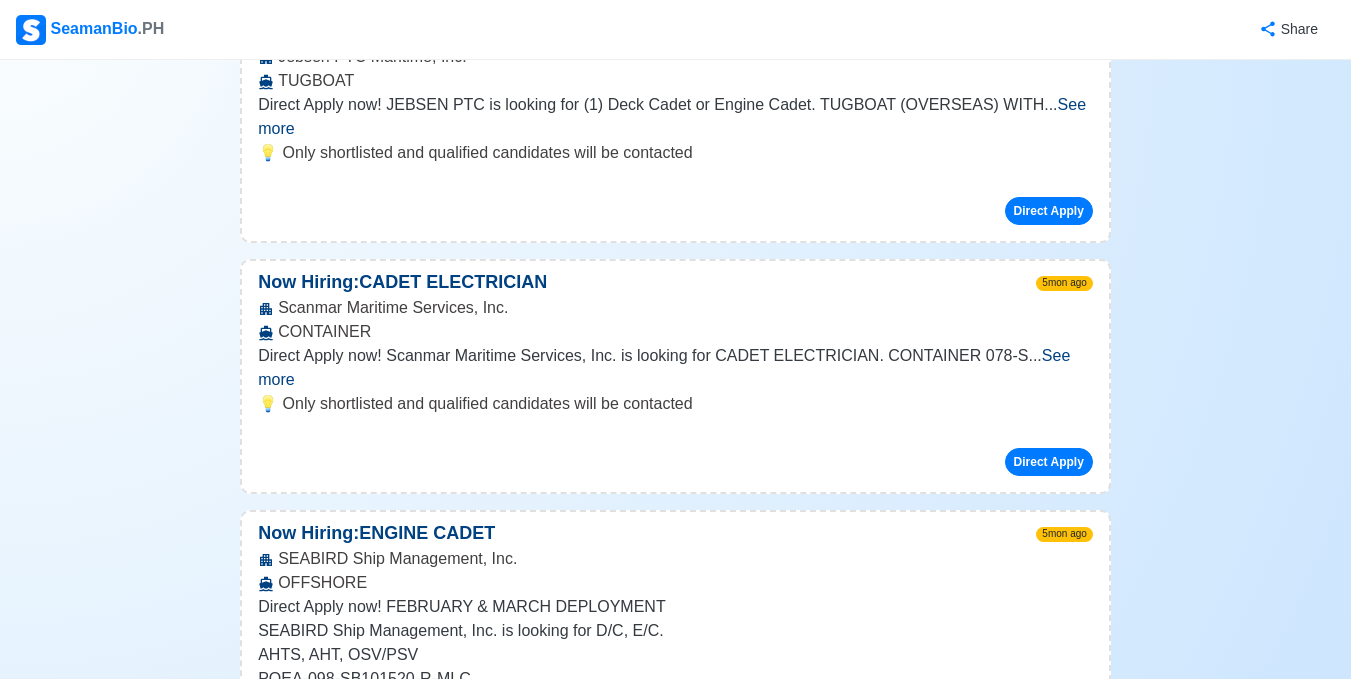 click on "See more" at bounding box center [666, 1216] 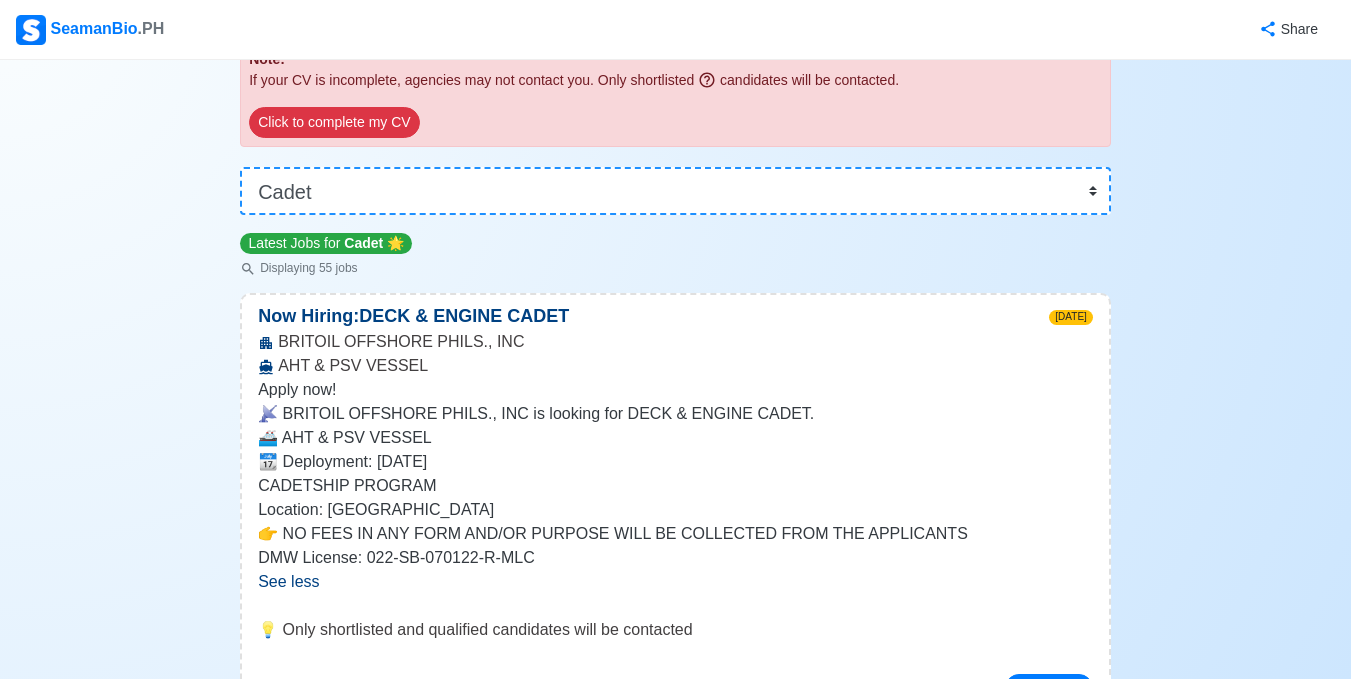 scroll, scrollTop: 285, scrollLeft: 0, axis: vertical 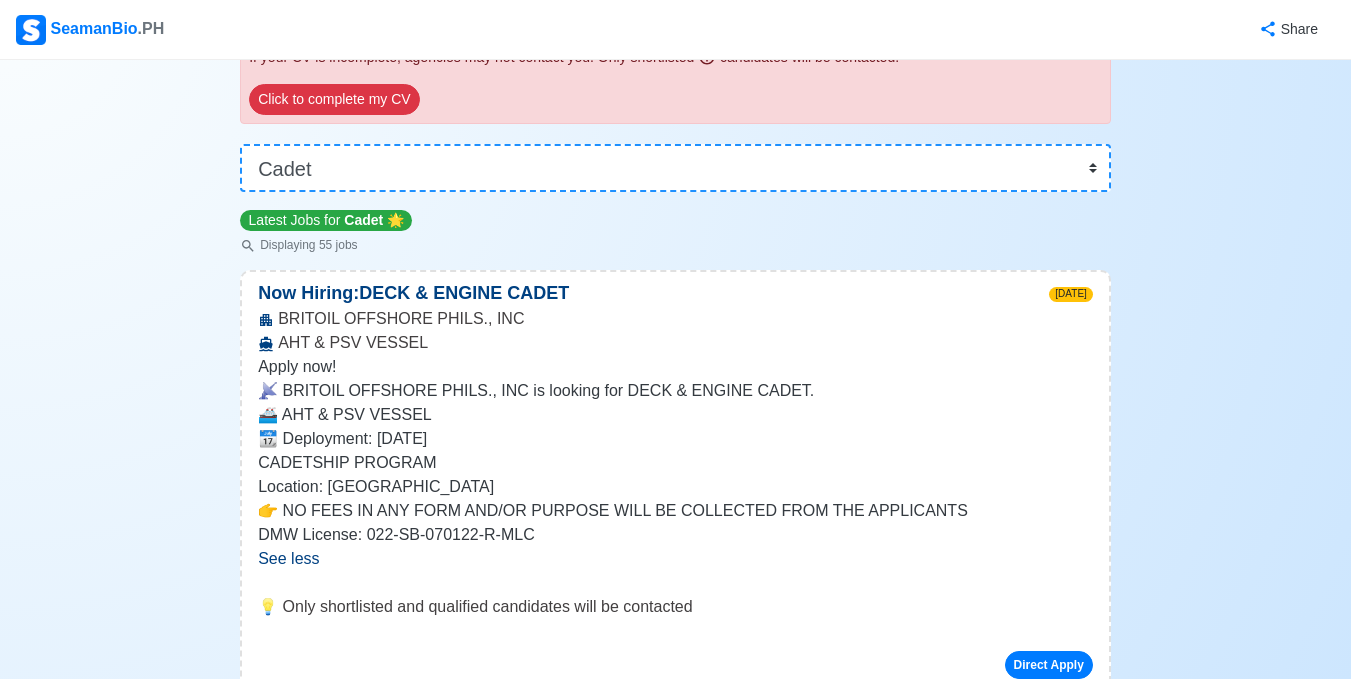 click on "Home ❤️ Reviews Apply Cadet Jobs 📆 Job Posting Schedule Mon-Sat, 11am-12nn & 4pm-5pm Complete your SeamanBio CV to apply!   ⚠️   Missing  Work Experience Note:  If your CV is incomplete, agencies may not contact you. Only shortlisted     candidates will be contacted. Click to complete my CV 👉 Select Rank or Position Master Chief Officer 2nd Officer 3rd Officer Junior Officer Chief Engineer 2nd Engineer 3rd Engineer 4th Engineer Gas Engineer Junior Engineer 1st Assistant Engineer 2nd Assistant Engineer 3rd Assistant Engineer ETO/ETR Electrician Electrical Engineer Oiler Fitter Welder Chief Cook Chef Cook [PERSON_NAME] Wiper Rigger Ordinary [PERSON_NAME] [PERSON_NAME] Motorman Pumpman Bosun Cadet Reefer Mechanic Operator Repairman Painter Steward Waiter Others Latest Jobs for   Cadet   🌟 Displaying   55   jobs Now Hiring:  DECK & ENGINE CADET [DATE] BRITOIL OFFSHORE PHILS., INC   AHT & PSV VESSEL Apply now!  📡 BRITOIL OFFSHORE PHILS., INC is looking for DECK & ENGINE CADET.  🚢 AHT & PSV VESSEL     ..." at bounding box center [675, 7690] 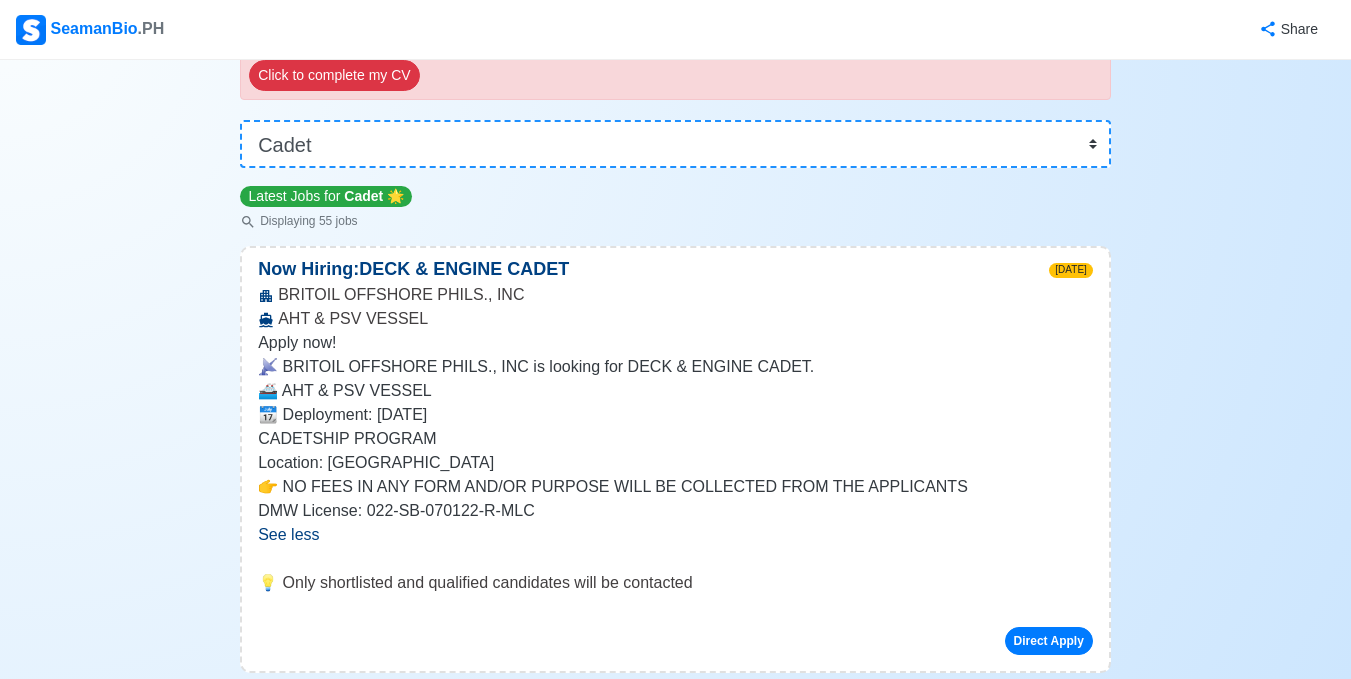 scroll, scrollTop: 355, scrollLeft: 0, axis: vertical 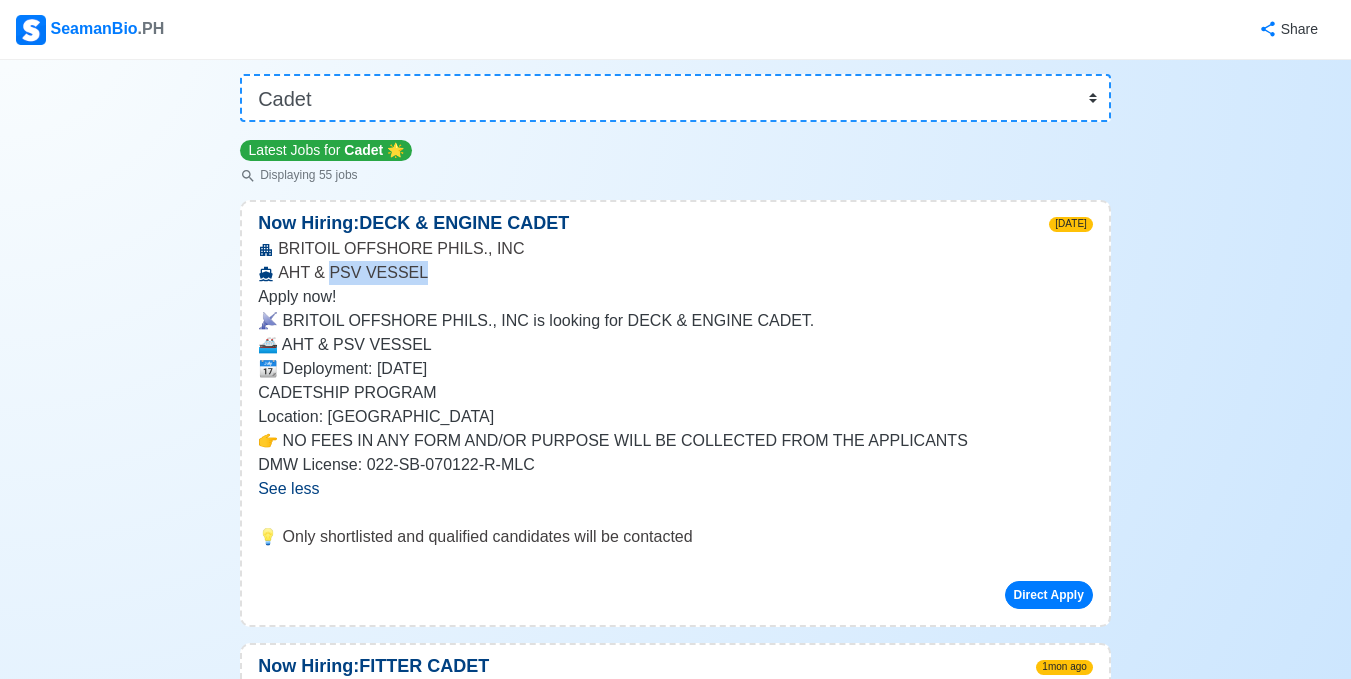 drag, startPoint x: 330, startPoint y: 274, endPoint x: 412, endPoint y: 276, distance: 82.02438 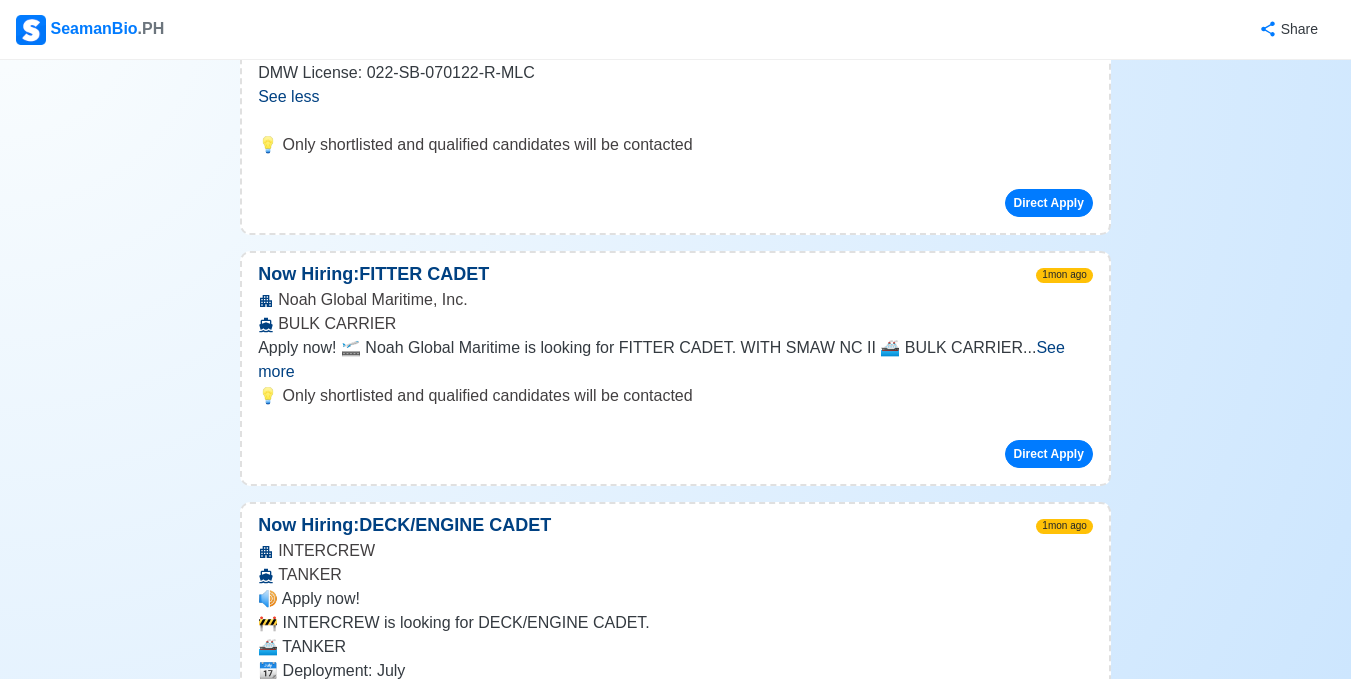 scroll, scrollTop: 794, scrollLeft: 0, axis: vertical 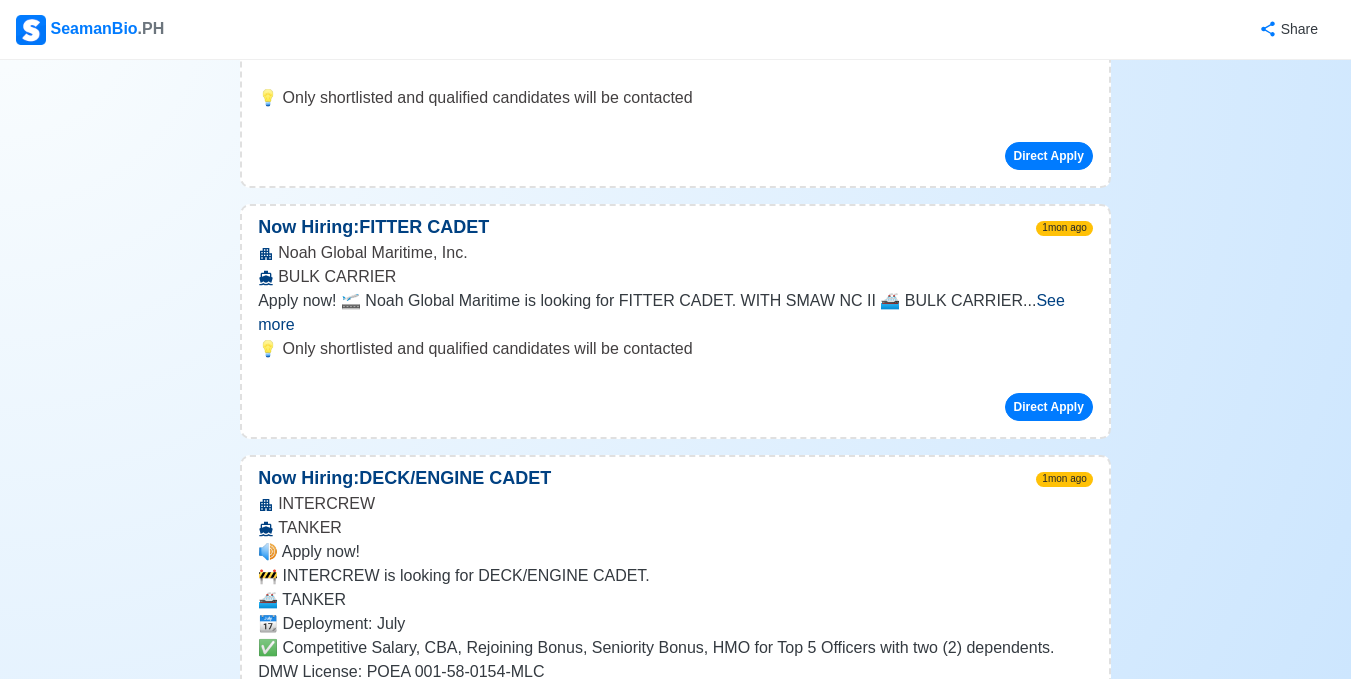 click on "See more" at bounding box center [661, 312] 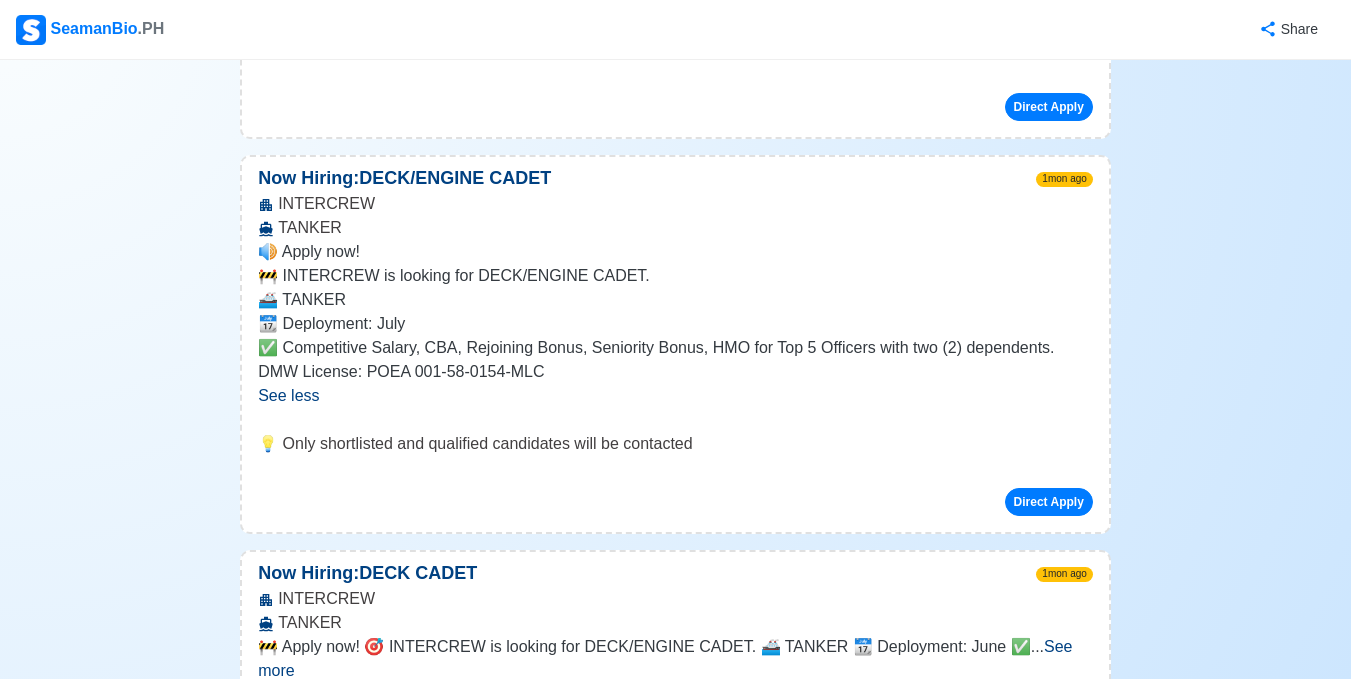 scroll, scrollTop: 1382, scrollLeft: 0, axis: vertical 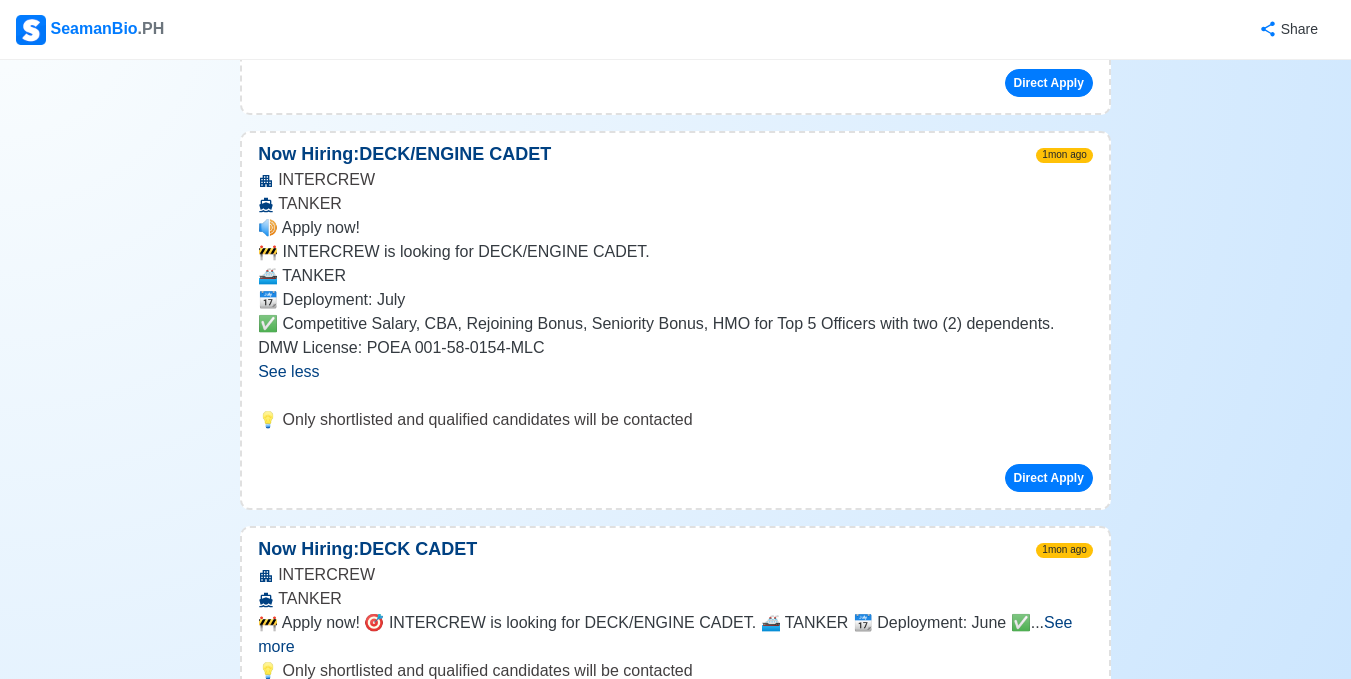 click on "See less" at bounding box center [288, 371] 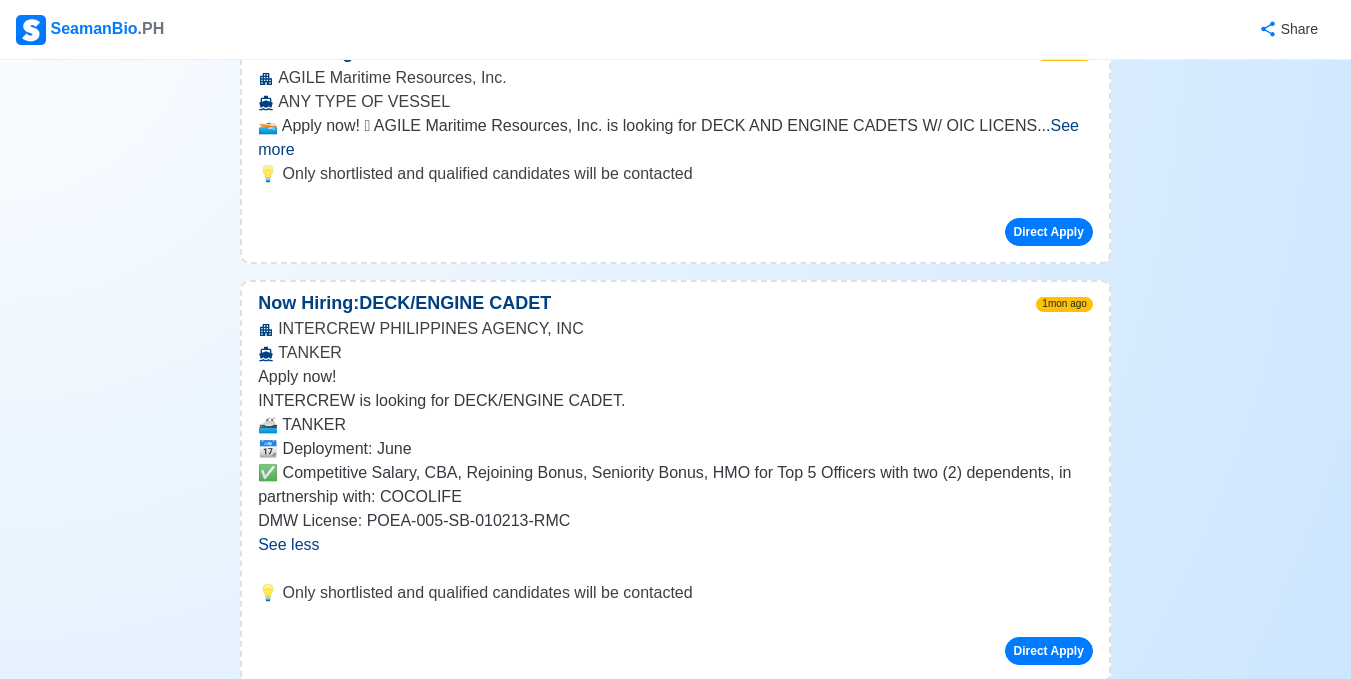 scroll, scrollTop: 2033, scrollLeft: 0, axis: vertical 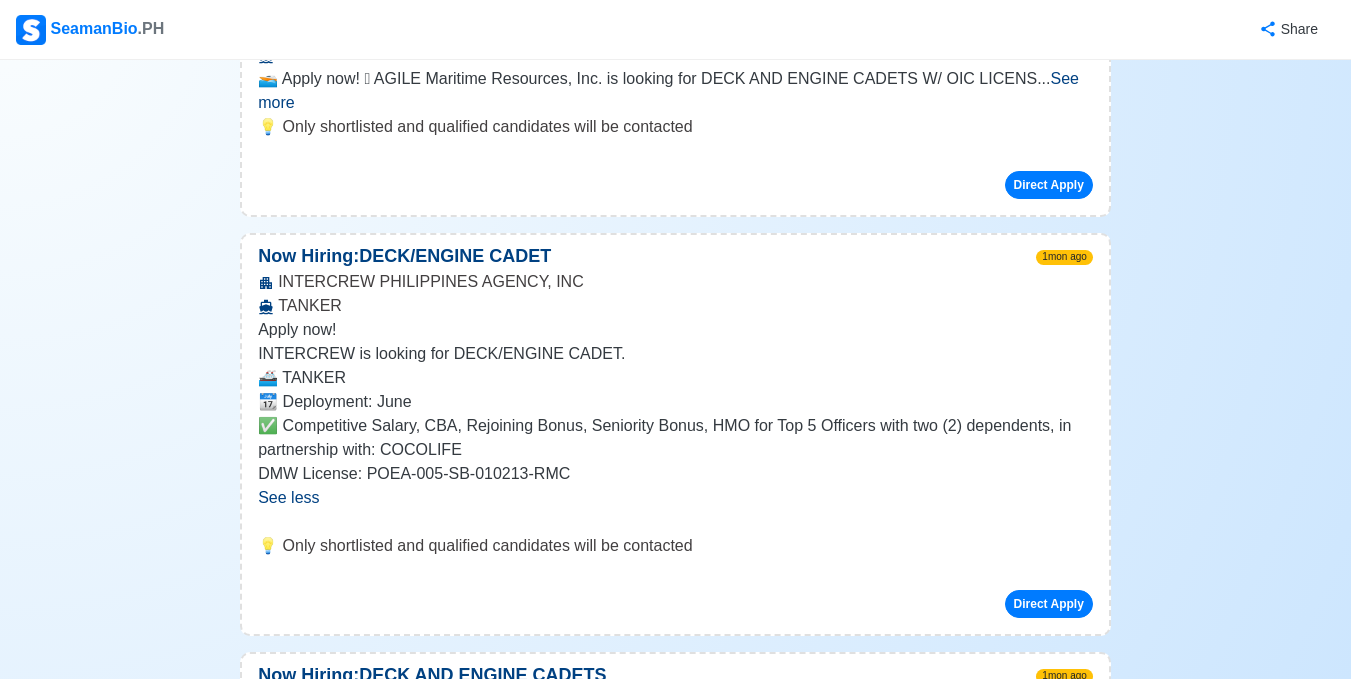 click on "See less" at bounding box center (288, 497) 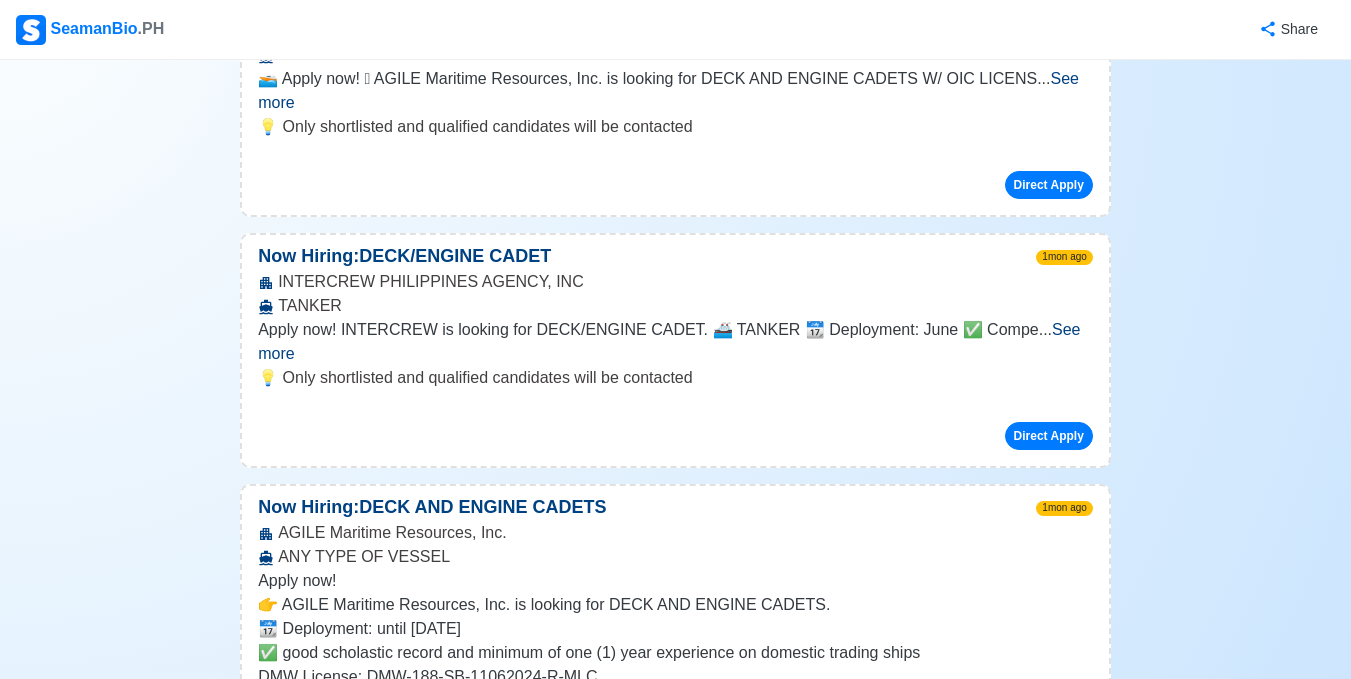 click on "See more" at bounding box center [669, 341] 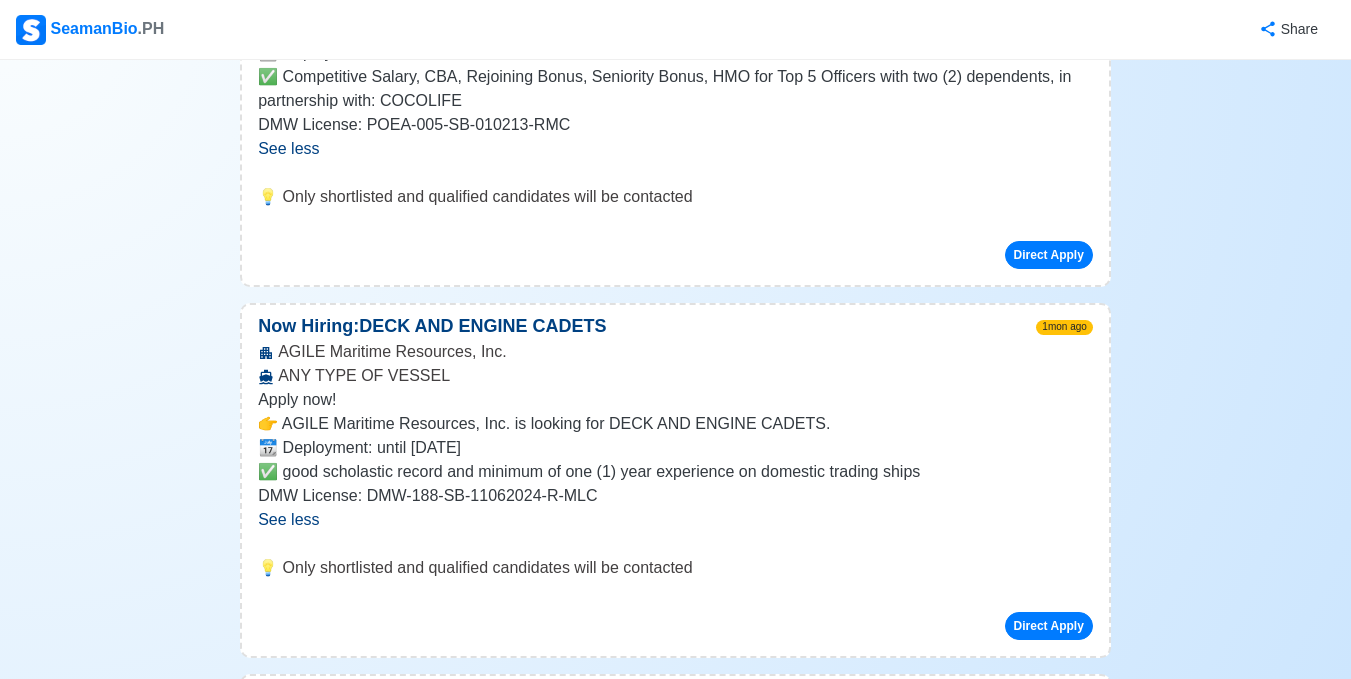 scroll, scrollTop: 2405, scrollLeft: 0, axis: vertical 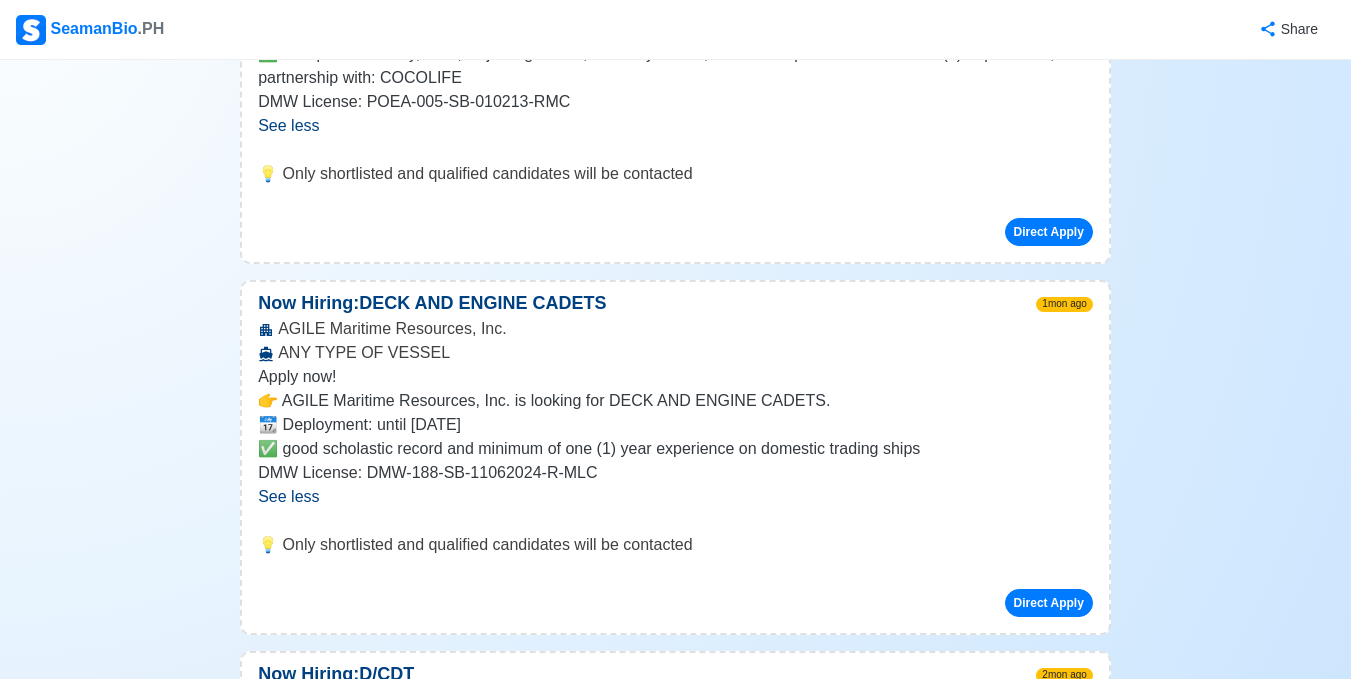 click on "See less" at bounding box center (288, 496) 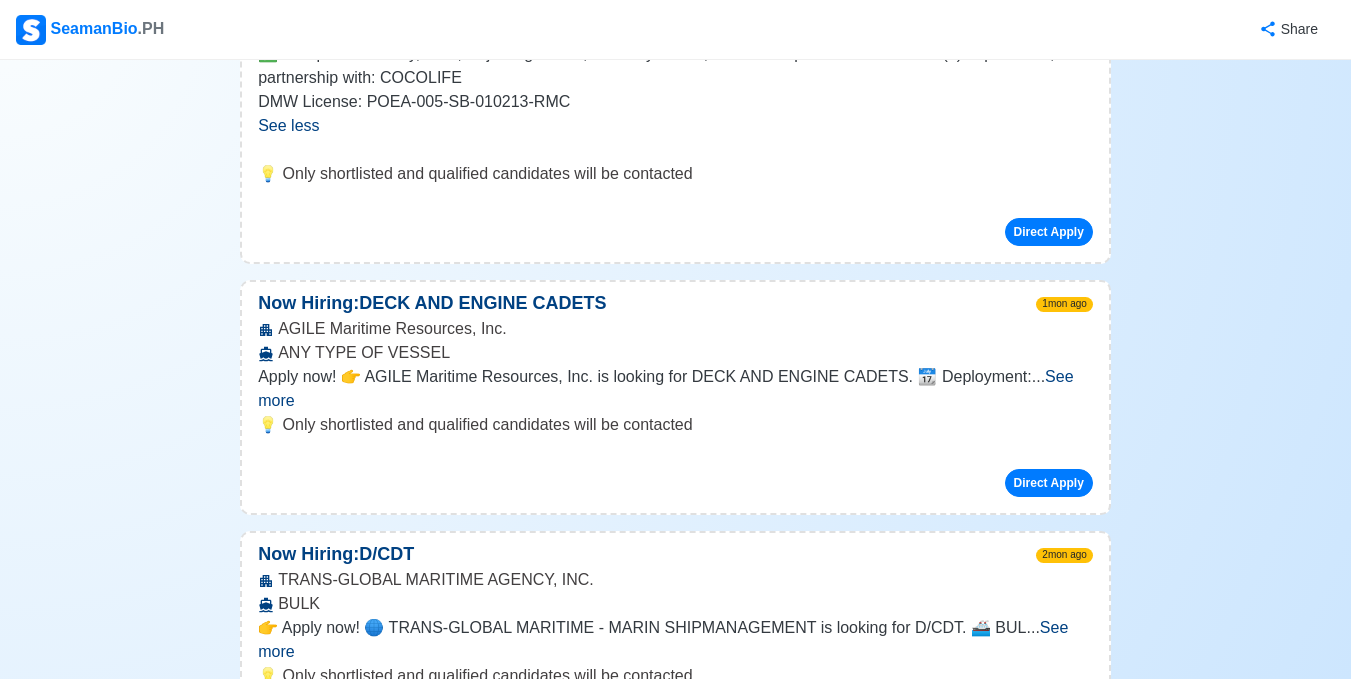 click on "See more" at bounding box center (665, 388) 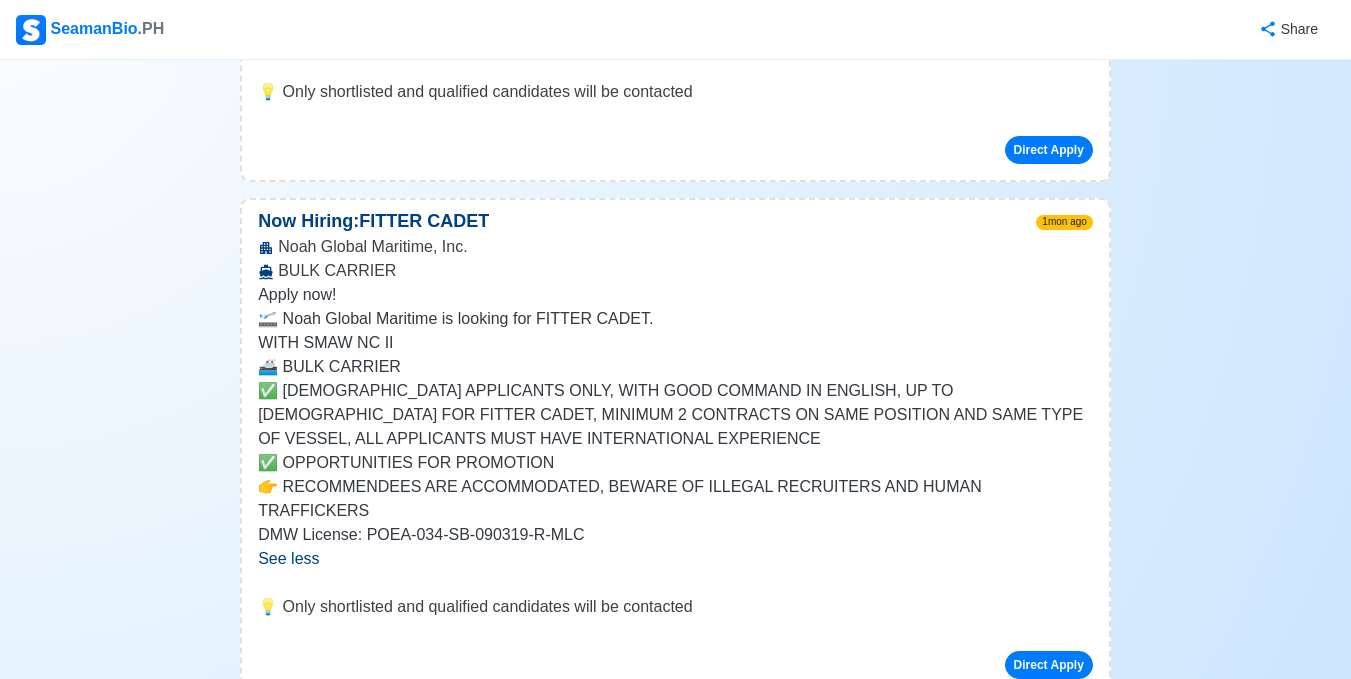 scroll, scrollTop: 661, scrollLeft: 0, axis: vertical 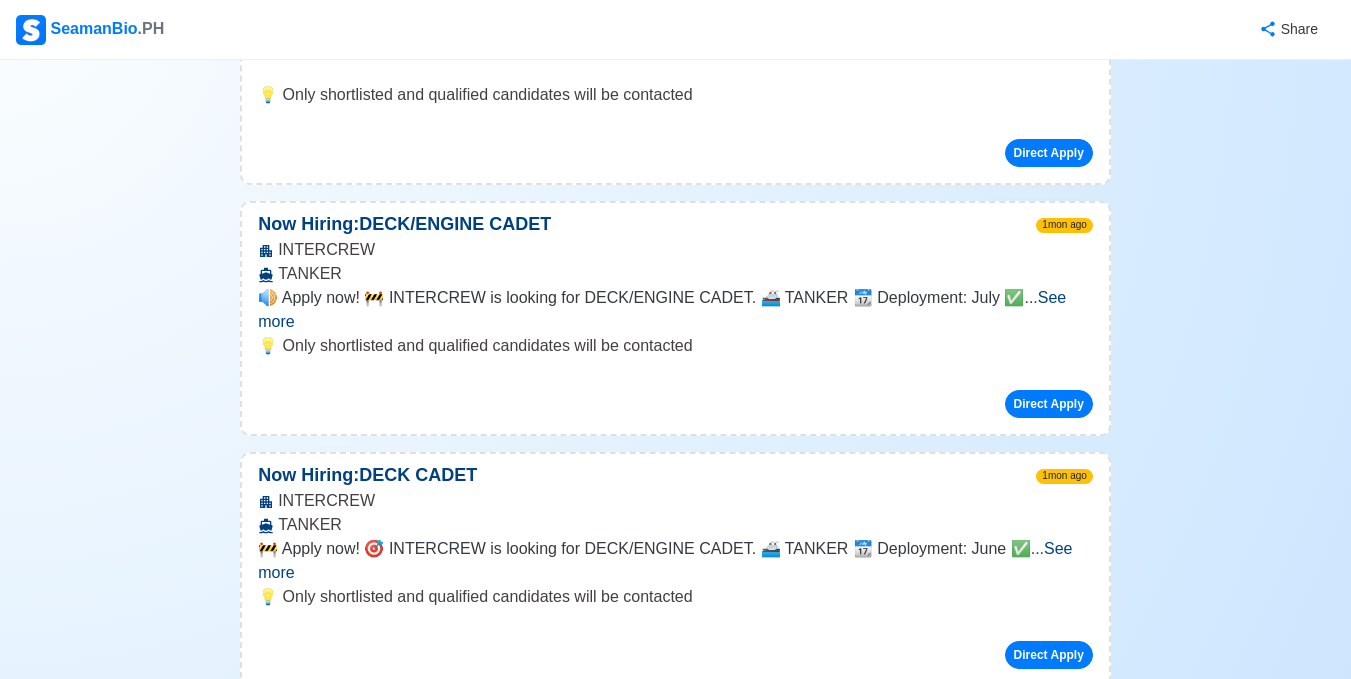 click on "See more" at bounding box center [662, 309] 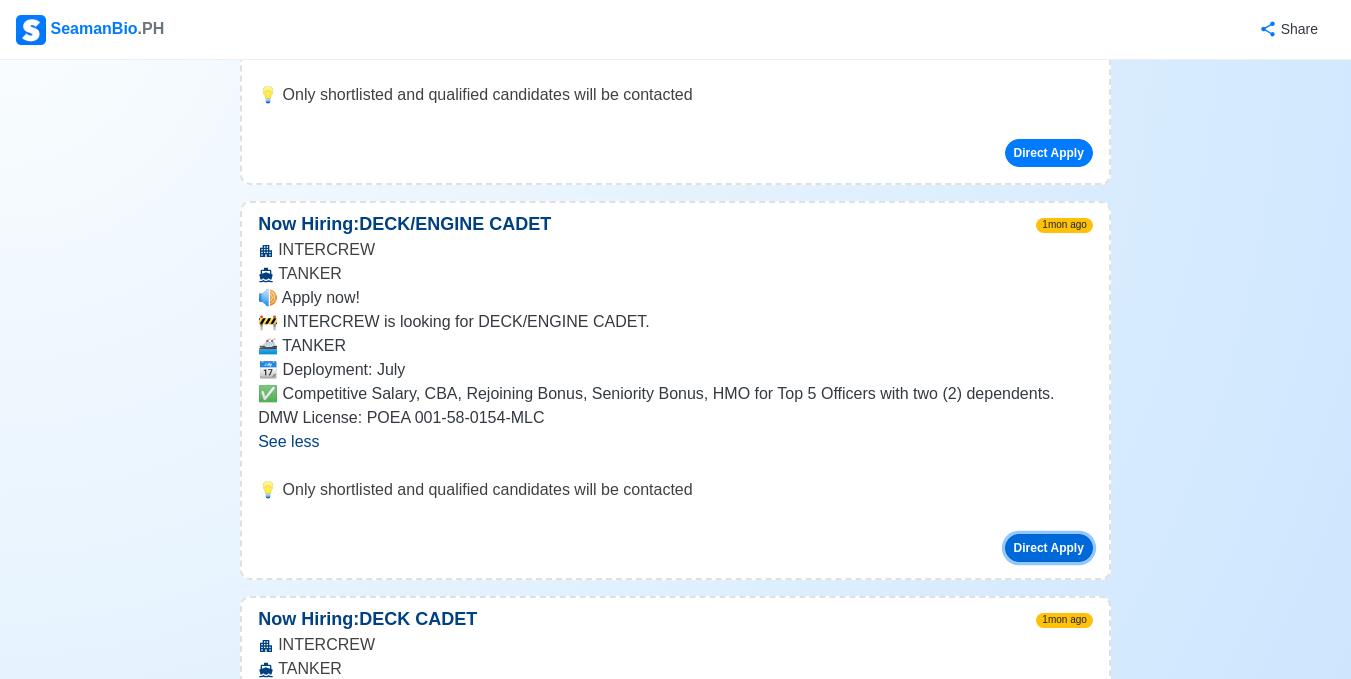 click on "Direct Apply" at bounding box center [1049, 548] 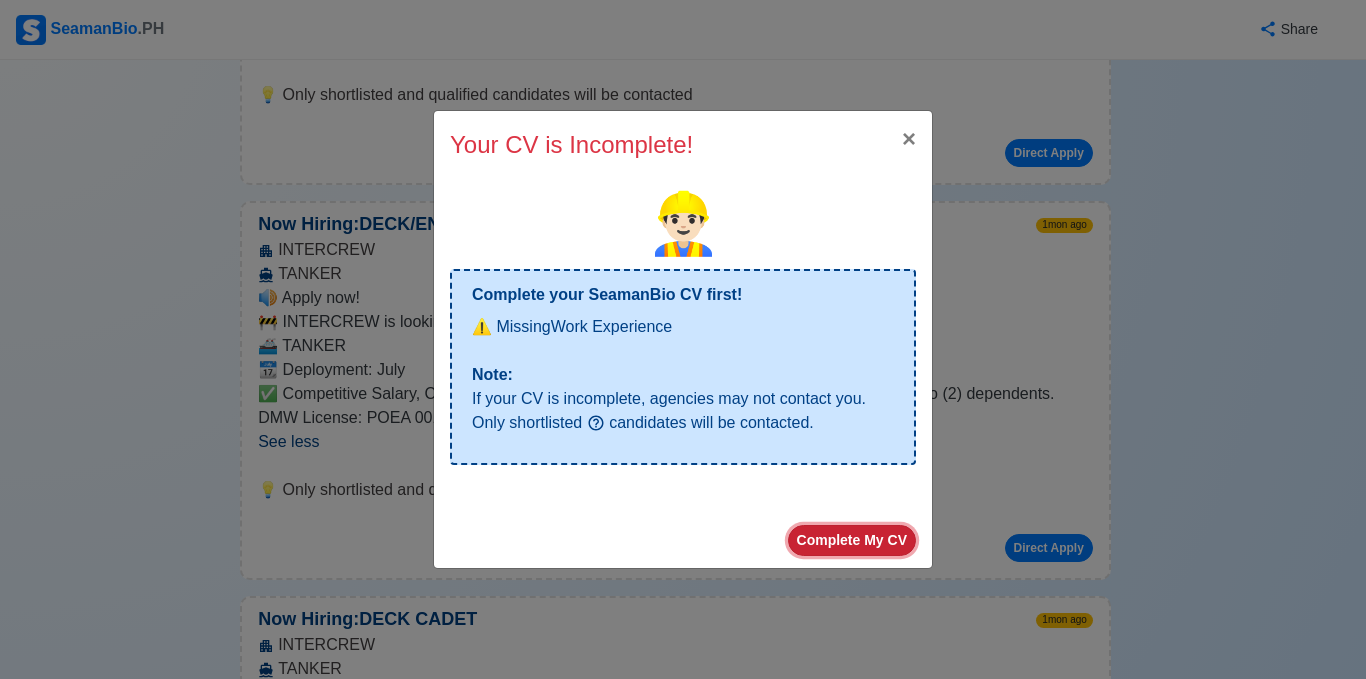 click on "Complete My CV" at bounding box center [852, 540] 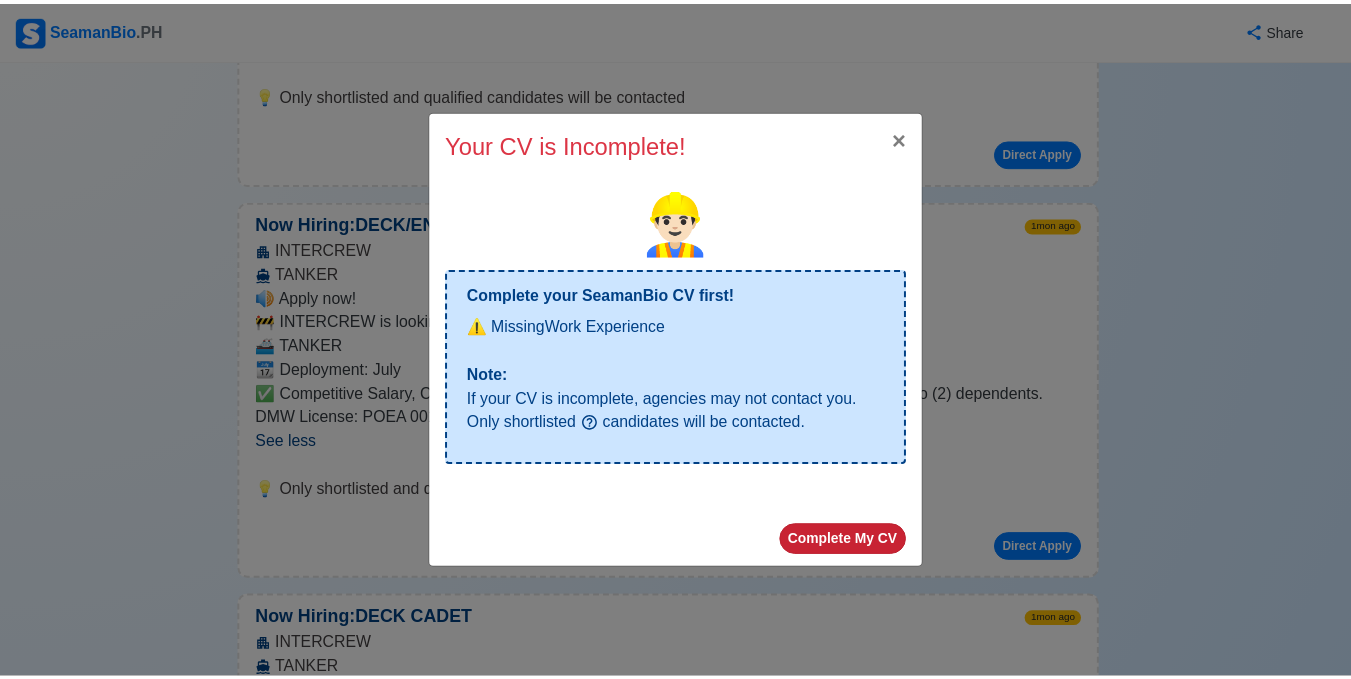 scroll, scrollTop: 0, scrollLeft: 0, axis: both 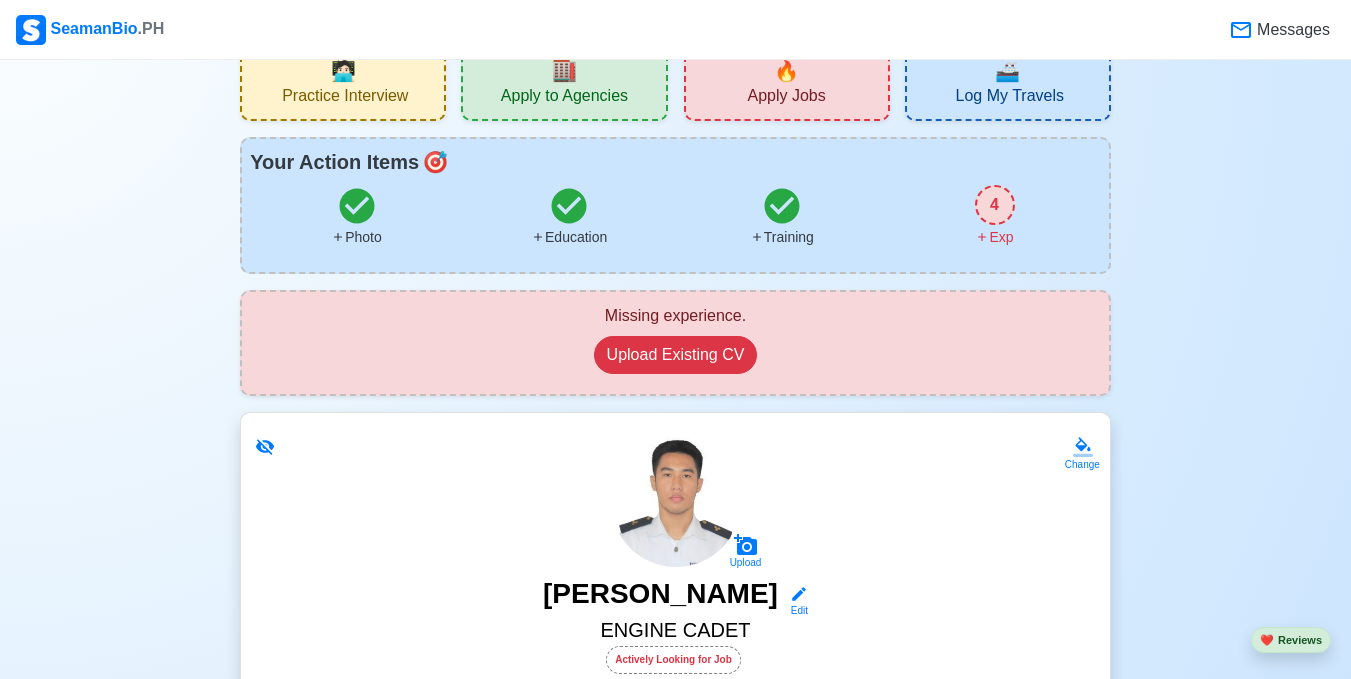 click on "4" at bounding box center (995, 205) 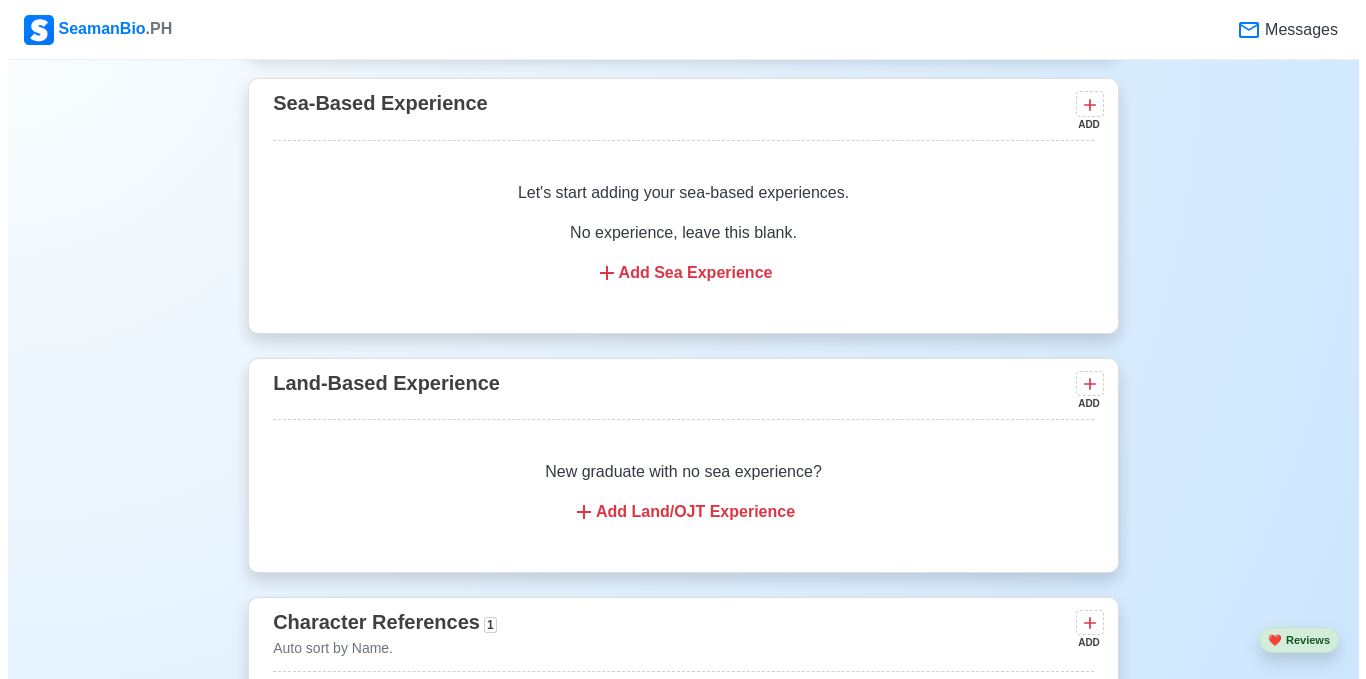 scroll, scrollTop: 4441, scrollLeft: 0, axis: vertical 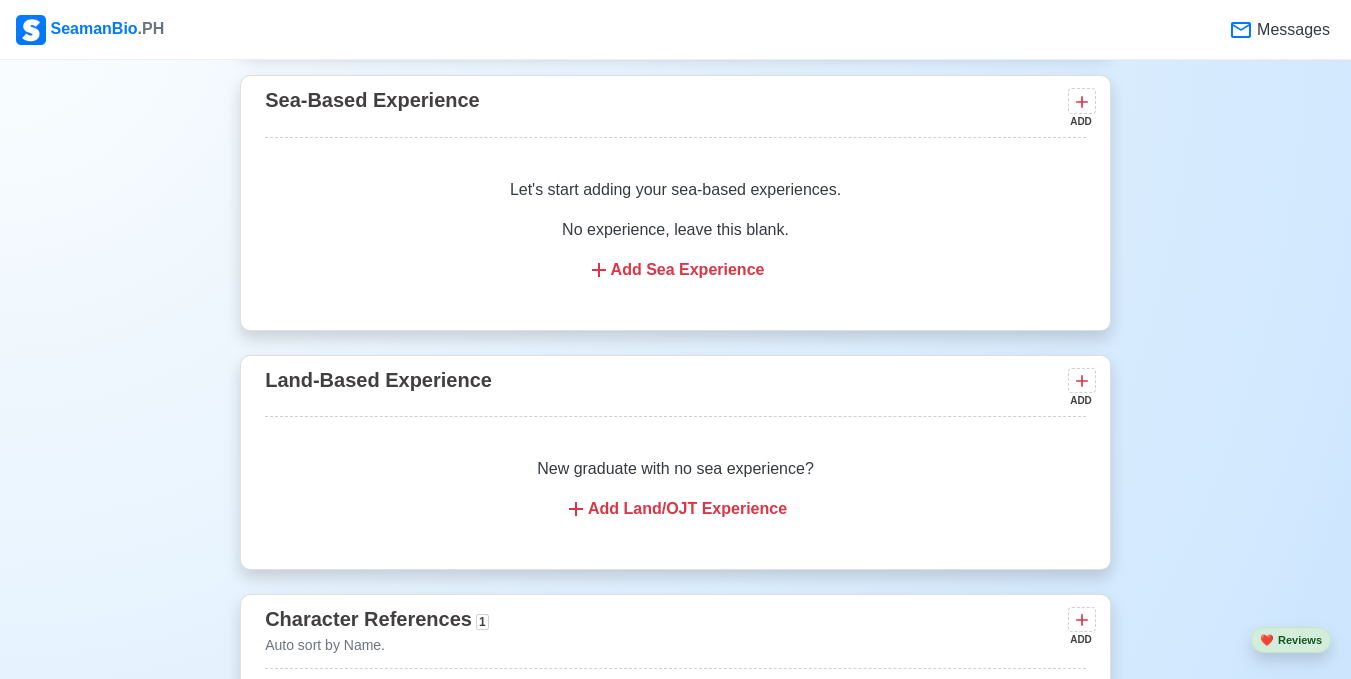 click on "ADD" at bounding box center (1080, 121) 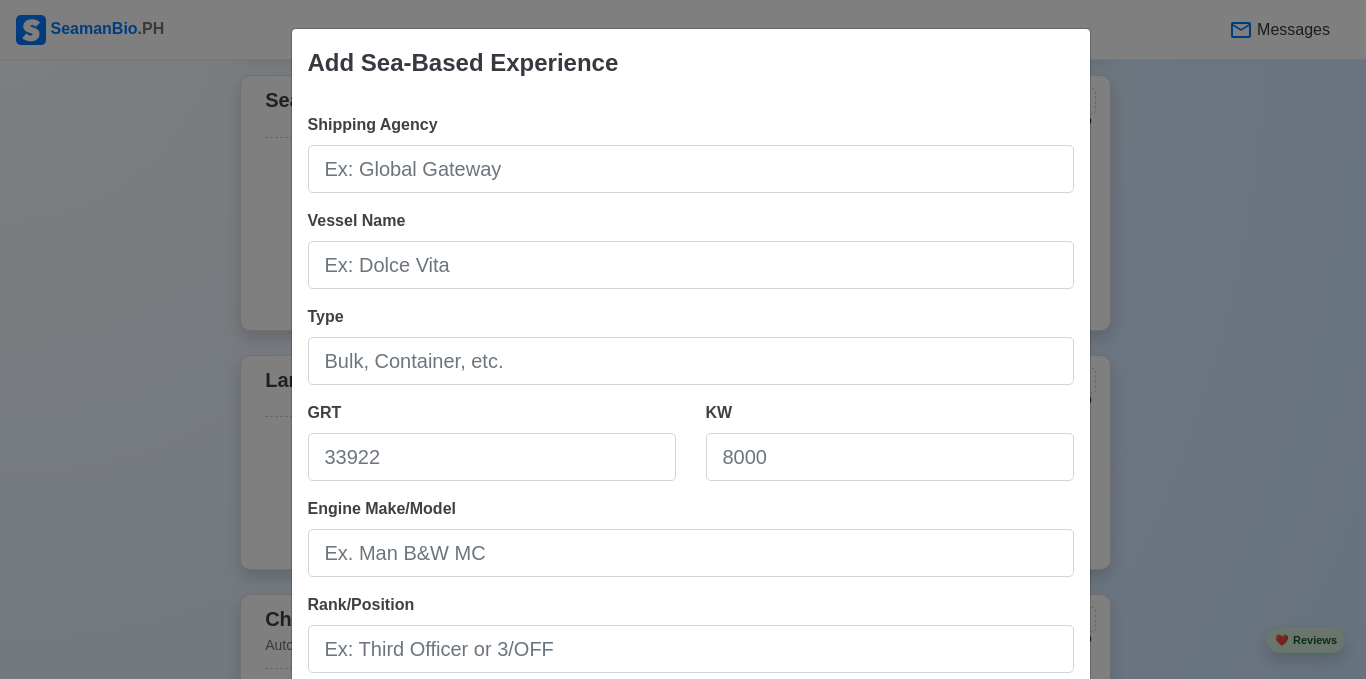 click on "Add Sea-Based Experience Shipping Agency Vessel Name Type GRT KW Engine Make/Model Rank/Position Sign On [DATE] Sign Off [DATE] I currently work here Reason for Disembarkation 🔒 Salary (USD) Cancel Save" at bounding box center [683, 339] 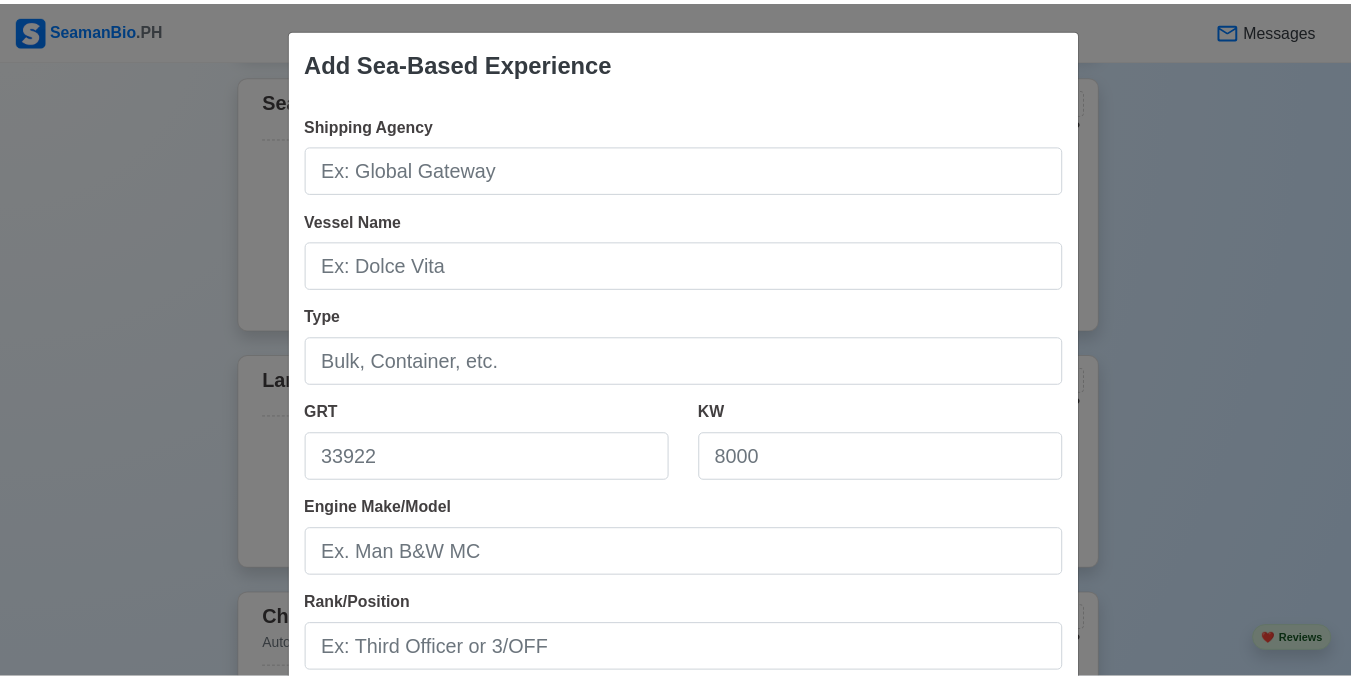 scroll, scrollTop: 461, scrollLeft: 0, axis: vertical 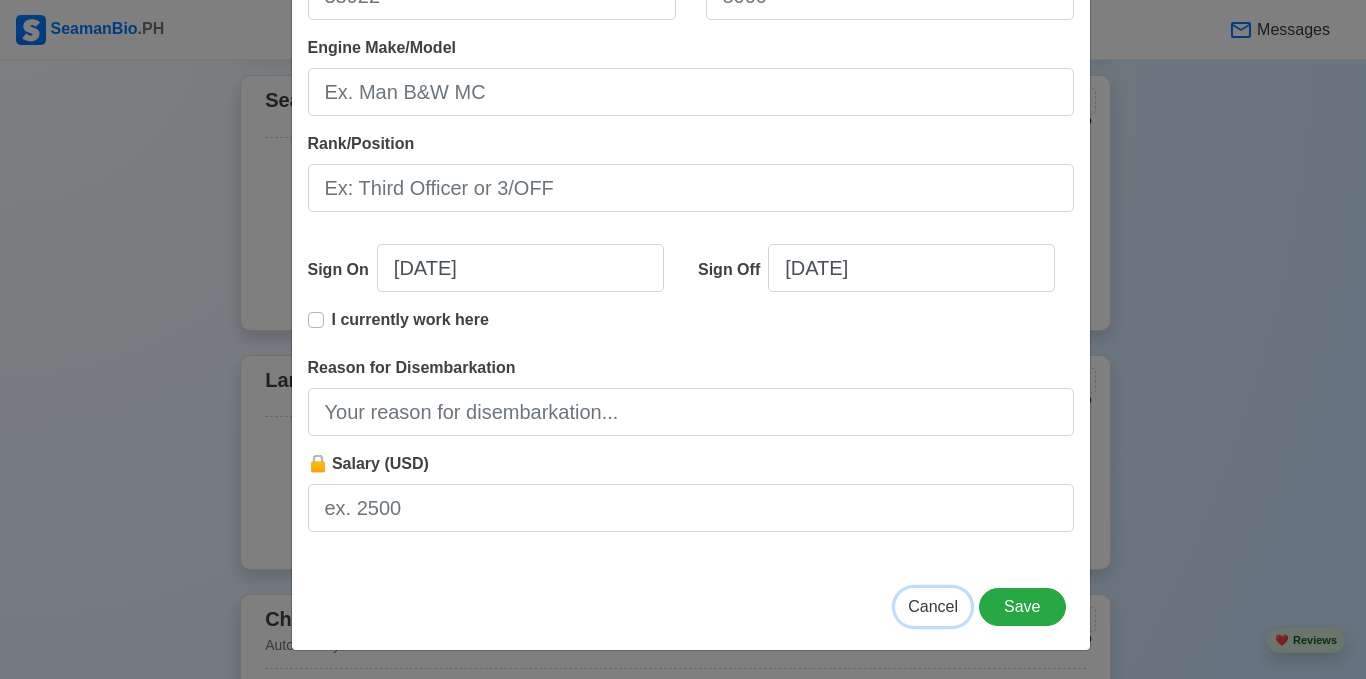 click on "Cancel" at bounding box center [933, 606] 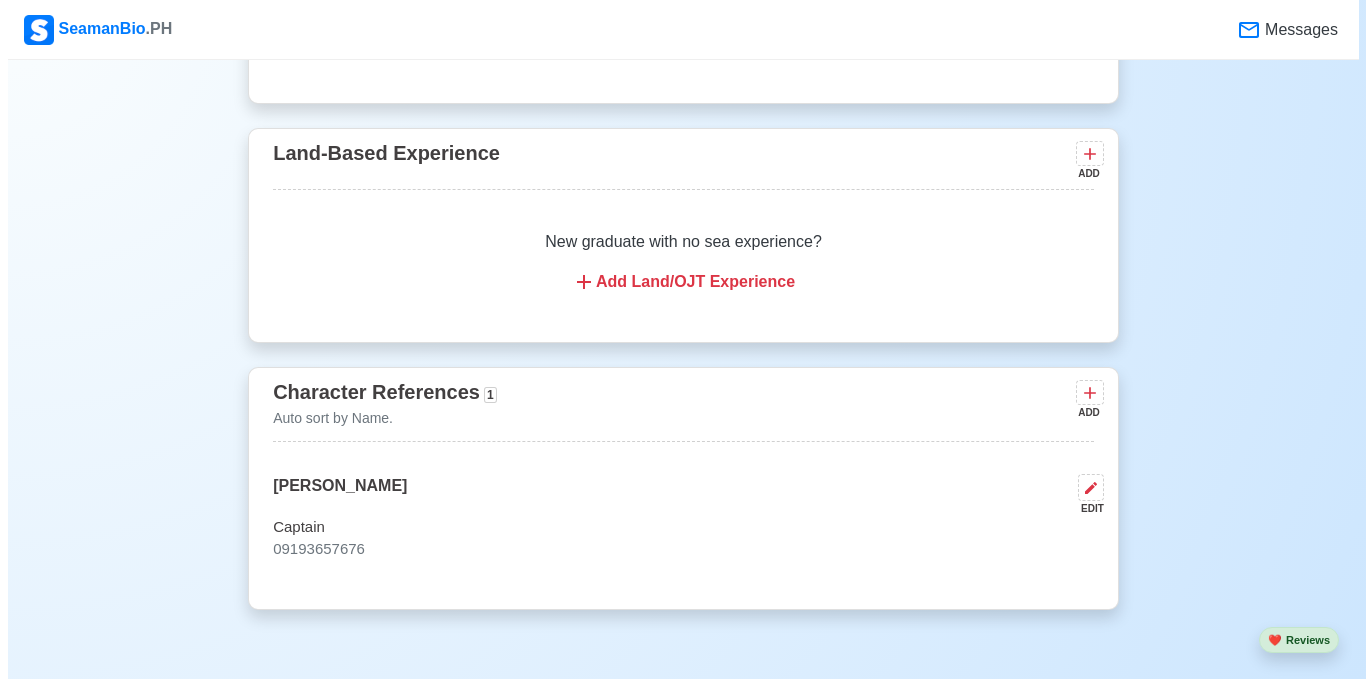 scroll, scrollTop: 4704, scrollLeft: 0, axis: vertical 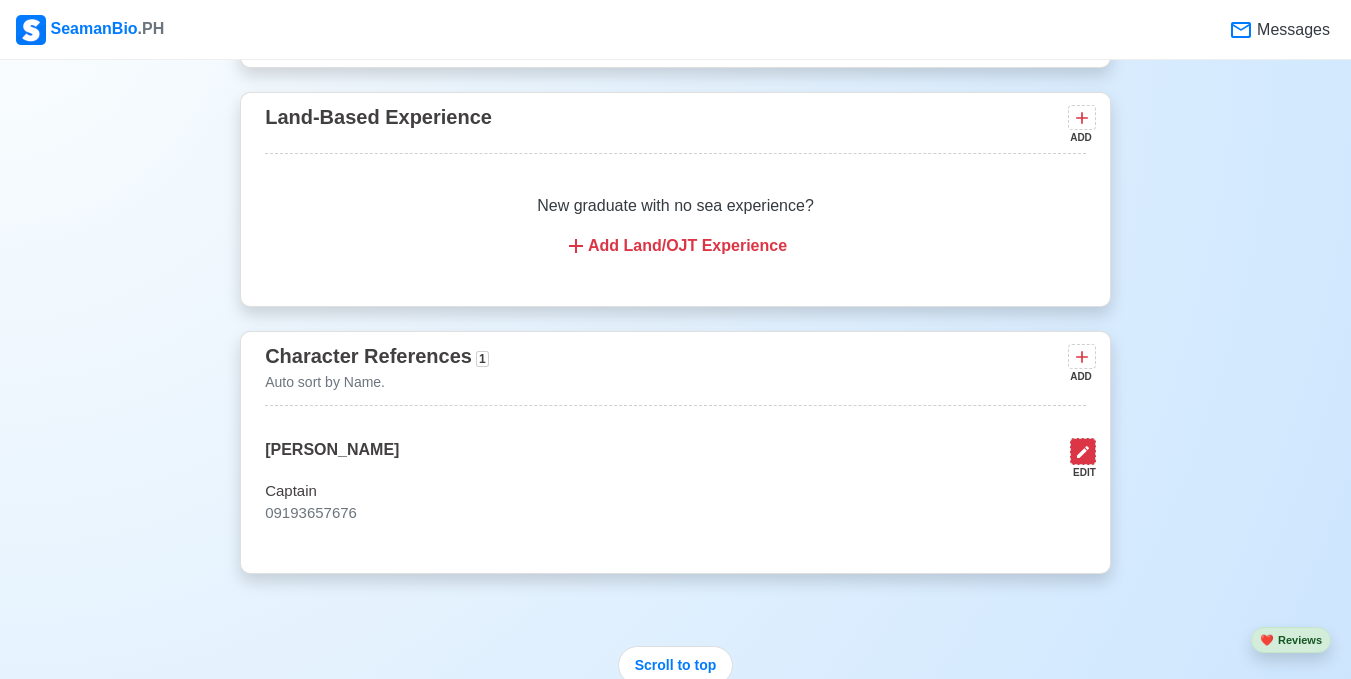 click 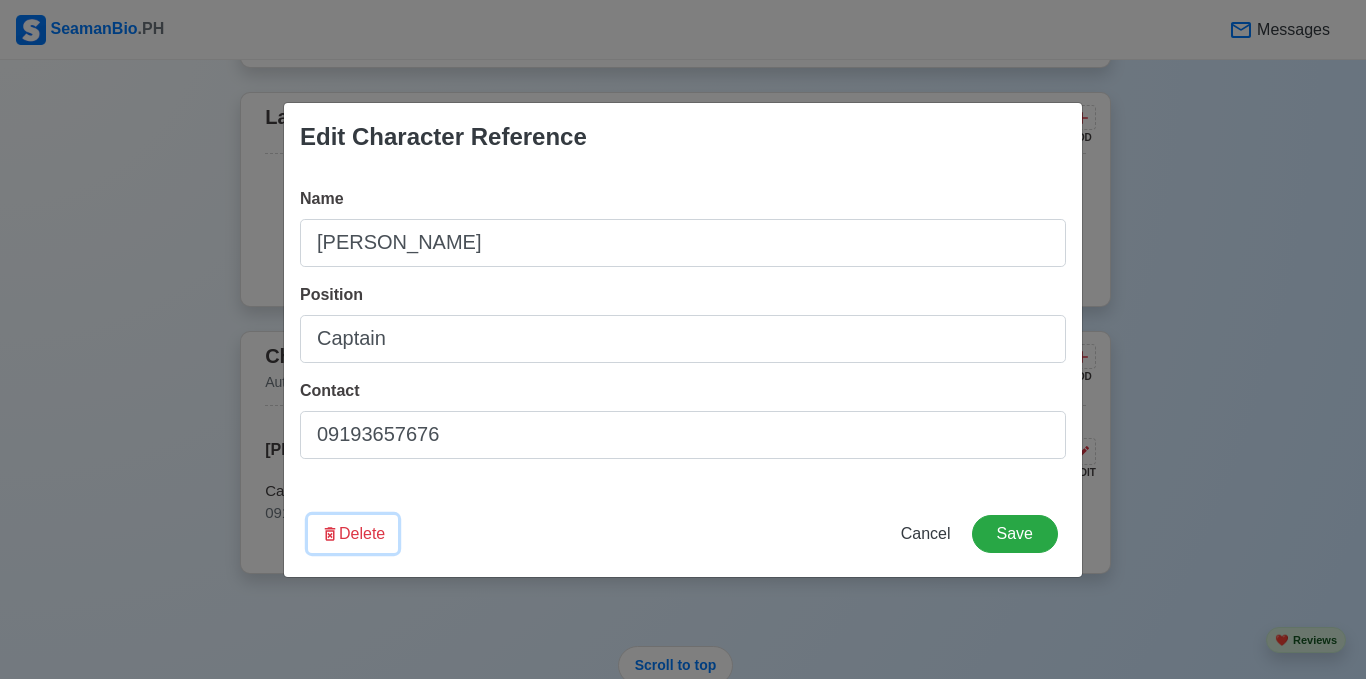 click 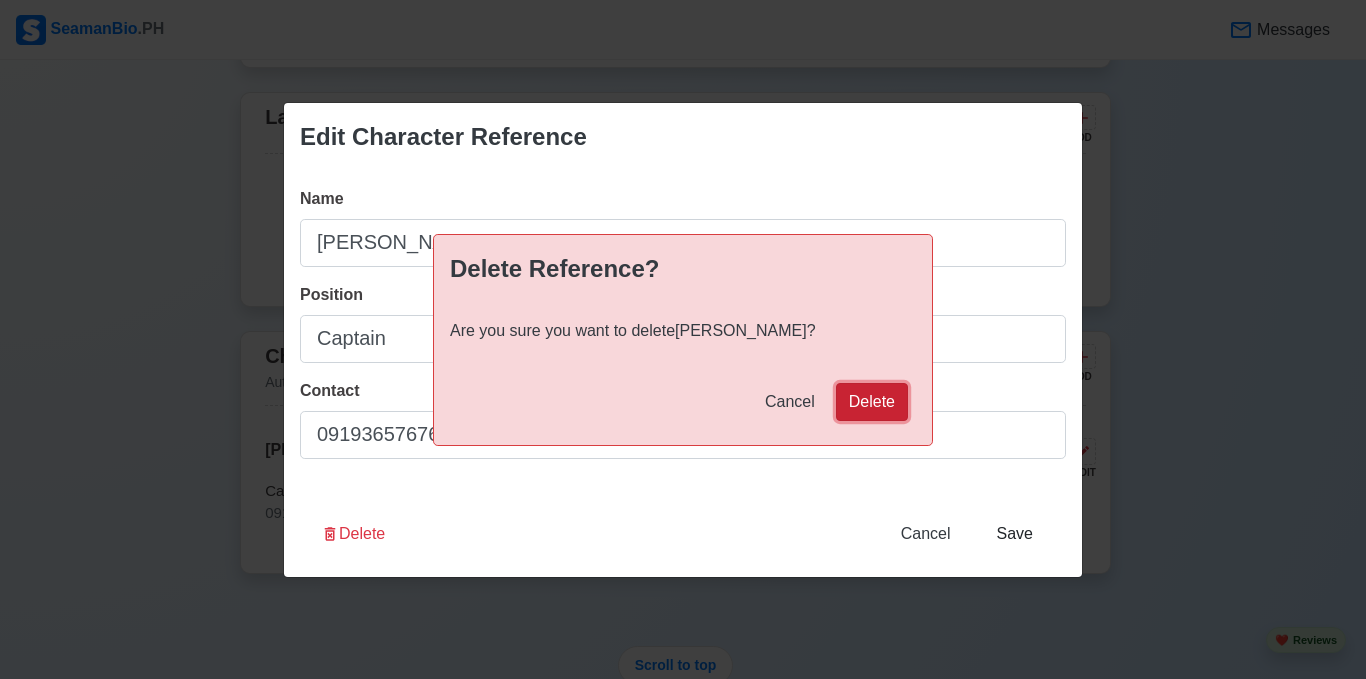 click on "Delete" at bounding box center (872, 402) 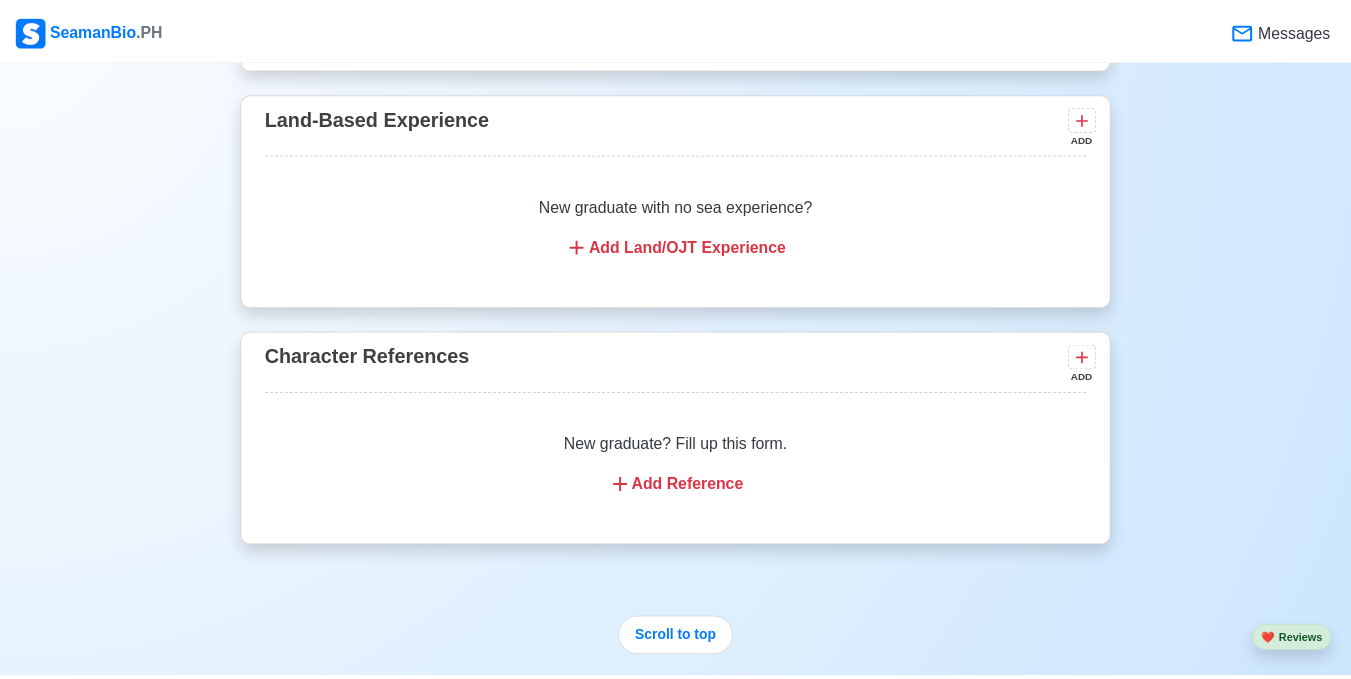 scroll, scrollTop: 4702, scrollLeft: 0, axis: vertical 